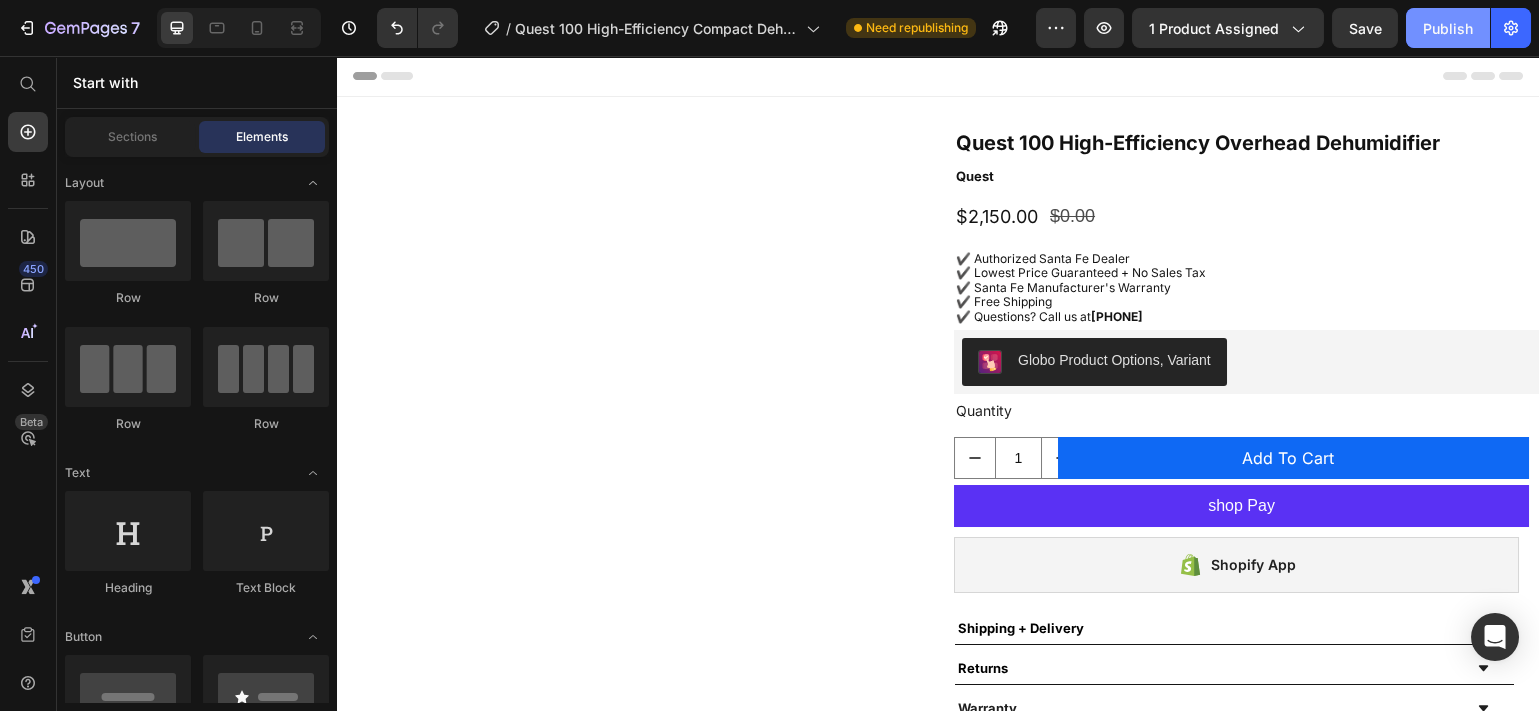 scroll, scrollTop: 936, scrollLeft: 0, axis: vertical 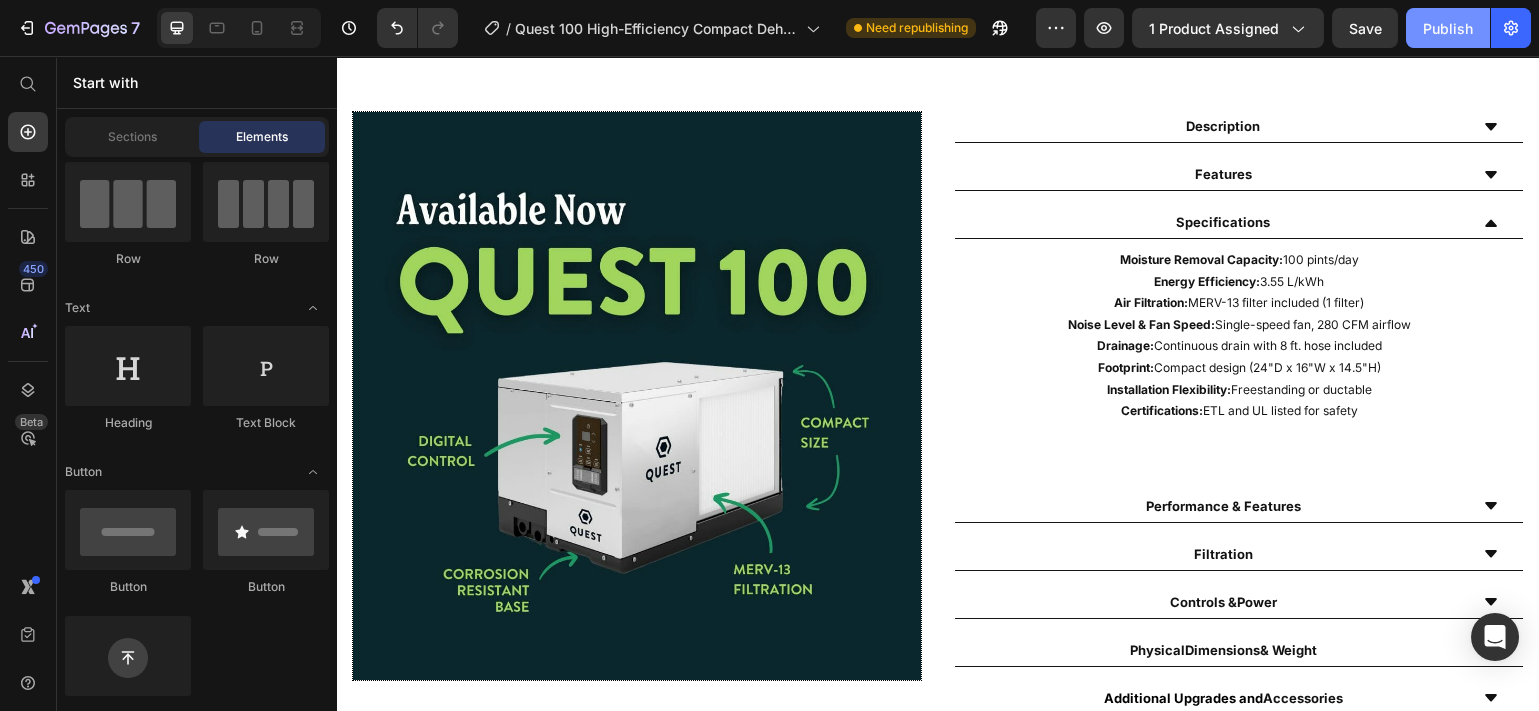 click on "Publish" at bounding box center (1448, 28) 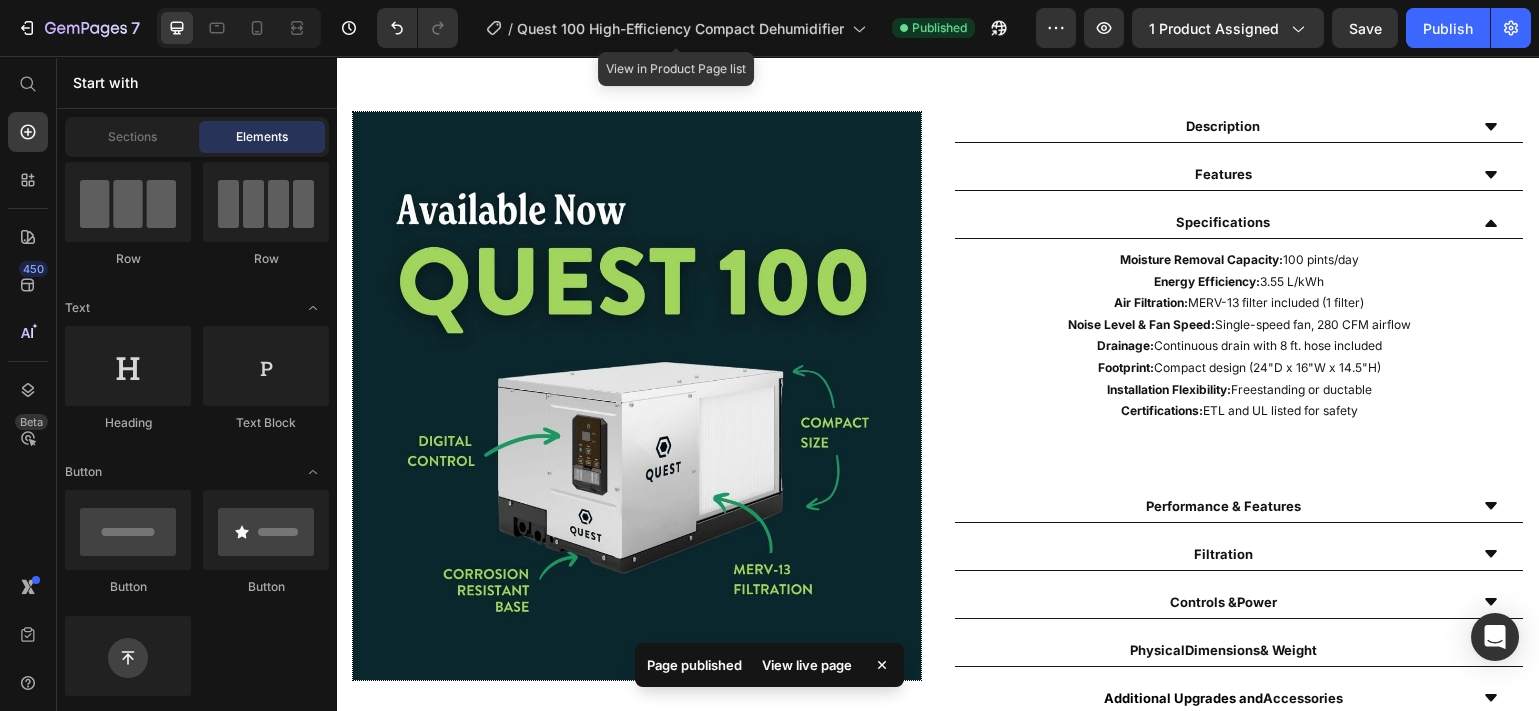 click on "/  Quest 100 High-Efficiency Compact Dehumidifier" 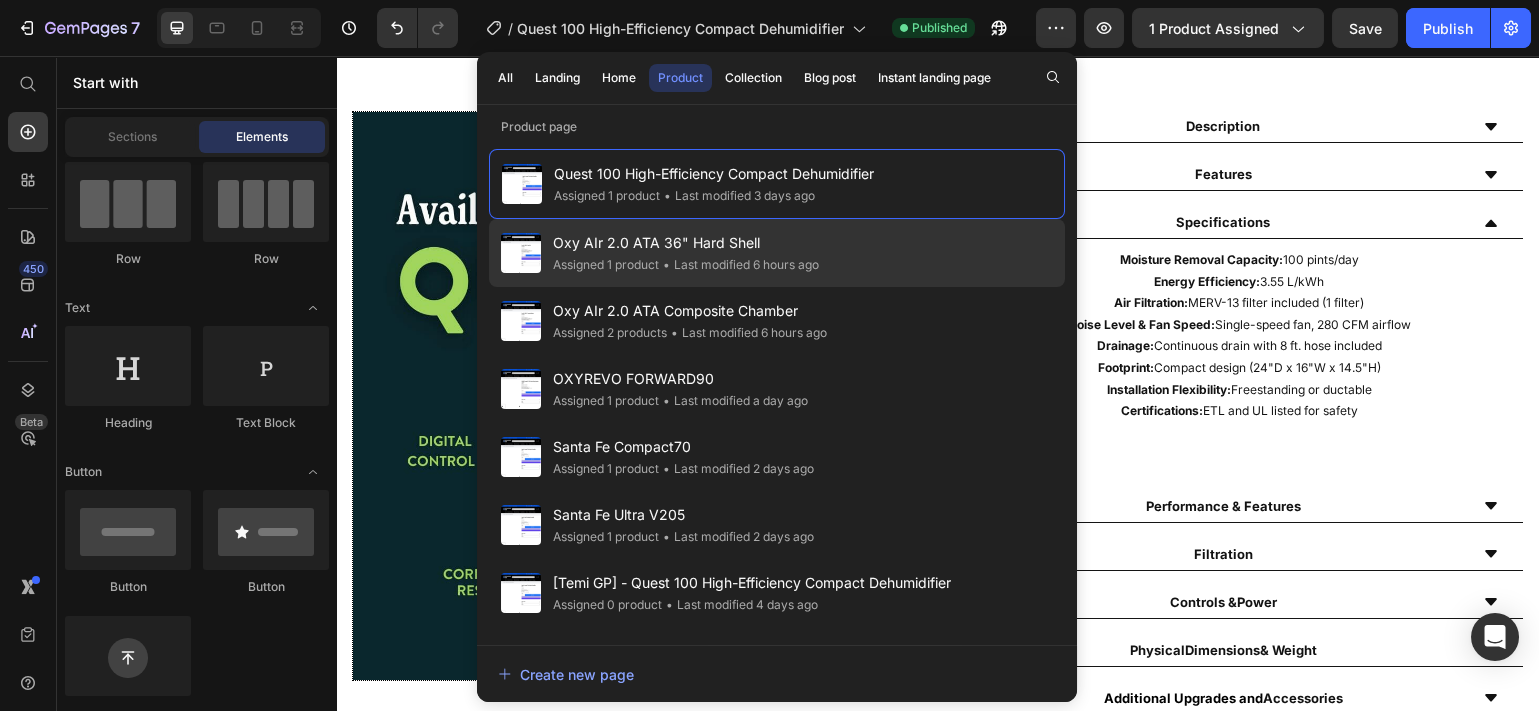 click on "Oxy AIr 2.0 ATA 36" Hard Shell" at bounding box center (686, 243) 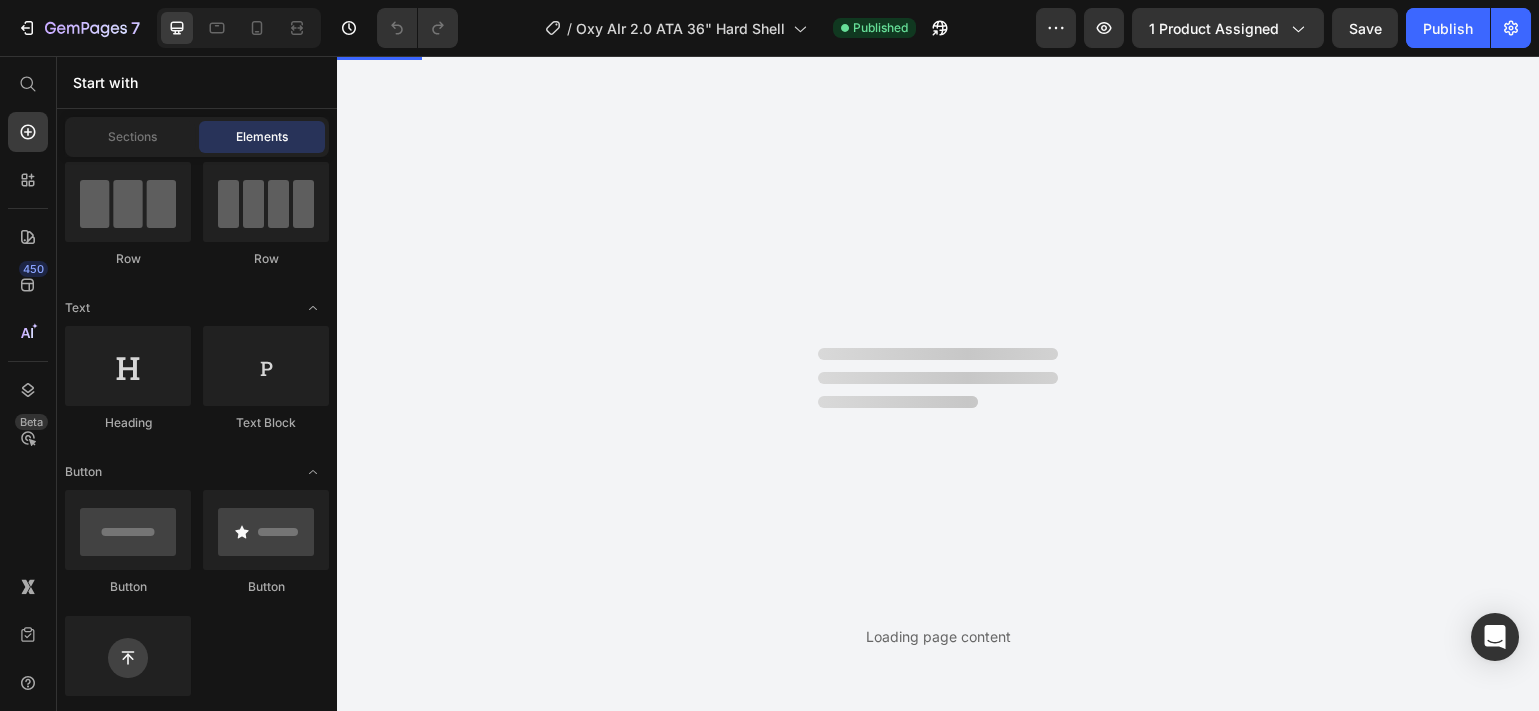 scroll, scrollTop: 0, scrollLeft: 0, axis: both 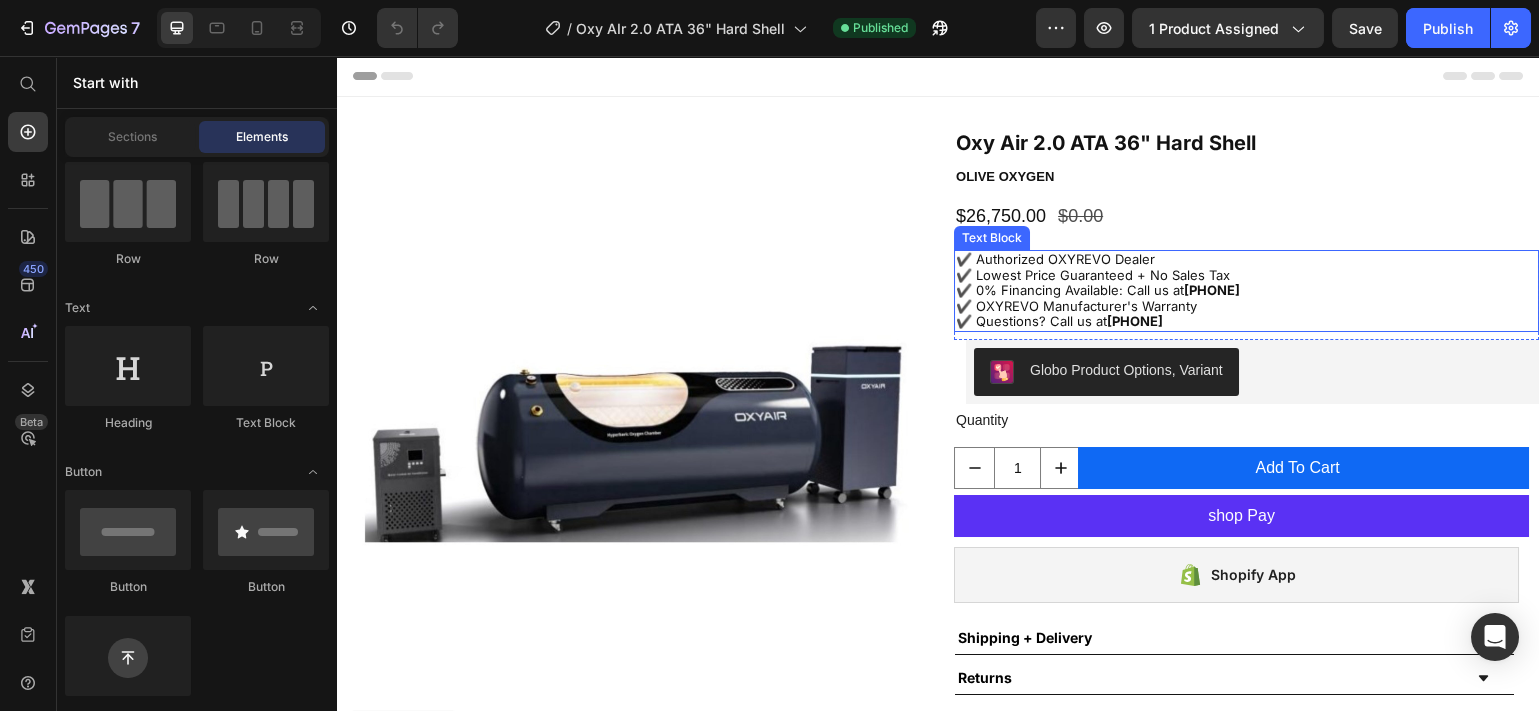 click on "✔️ Authorized OXYREVO Dealer" at bounding box center (1246, 260) 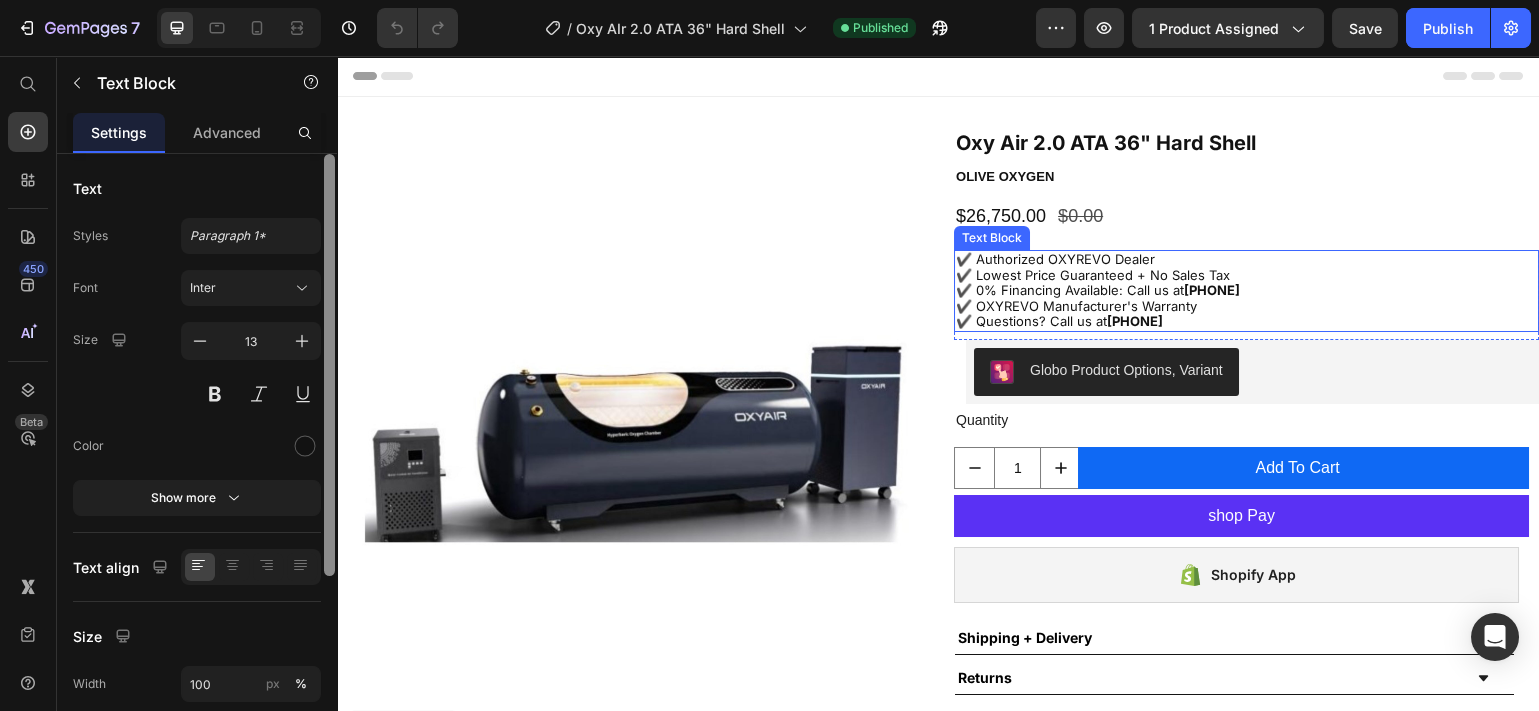 click on "✔️ Authorized OXYREVO Dealer" at bounding box center (1246, 260) 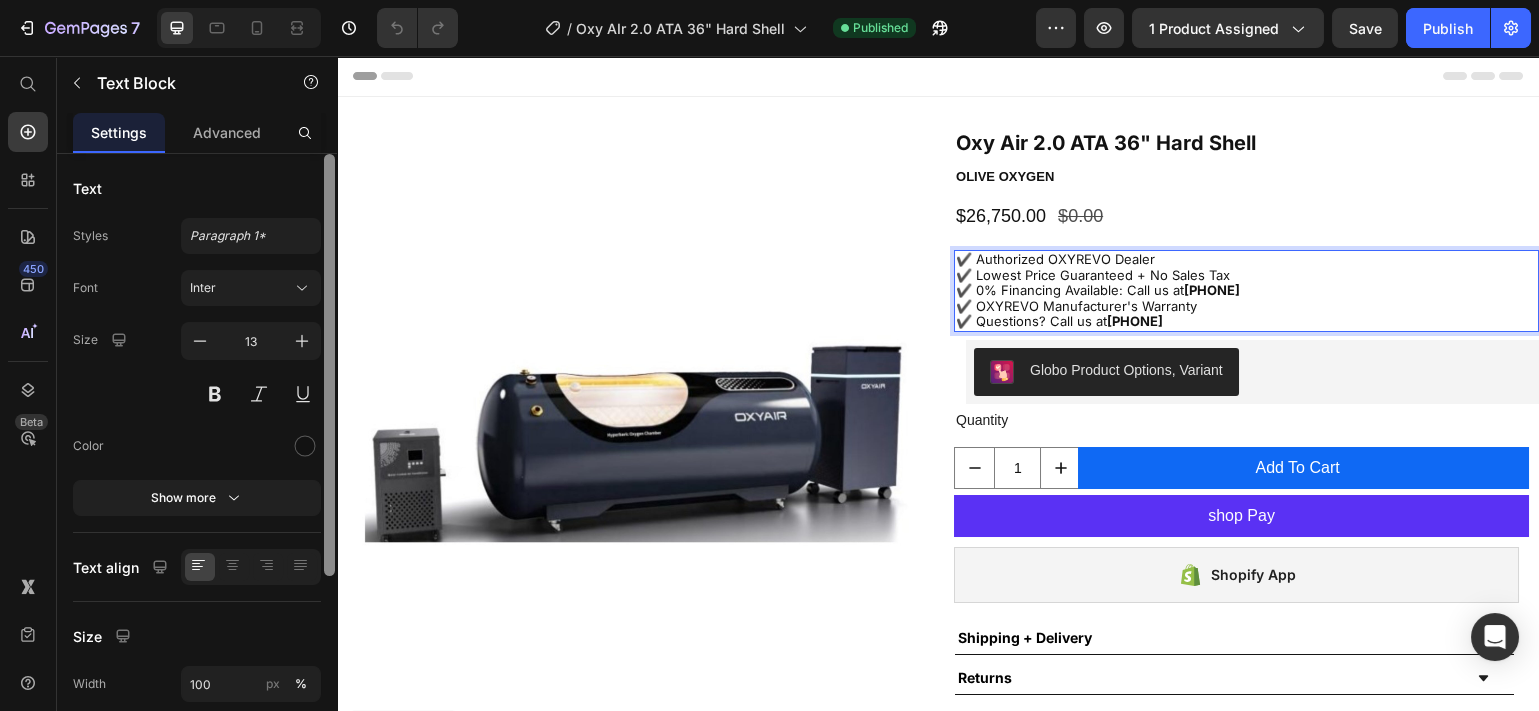 click on "✔️ Authorized OXYREVO Dealer" at bounding box center [1246, 260] 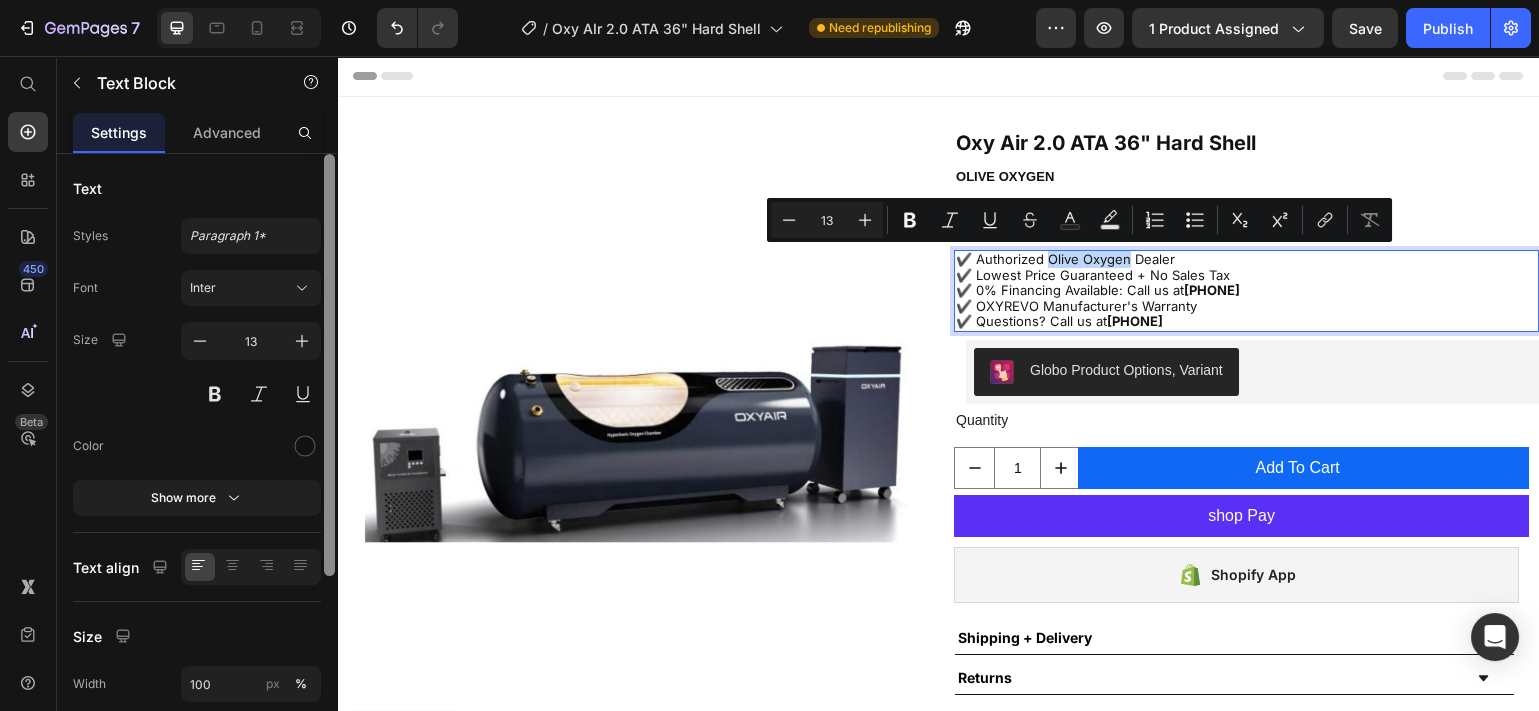drag, startPoint x: 1121, startPoint y: 262, endPoint x: 1041, endPoint y: 259, distance: 80.05623 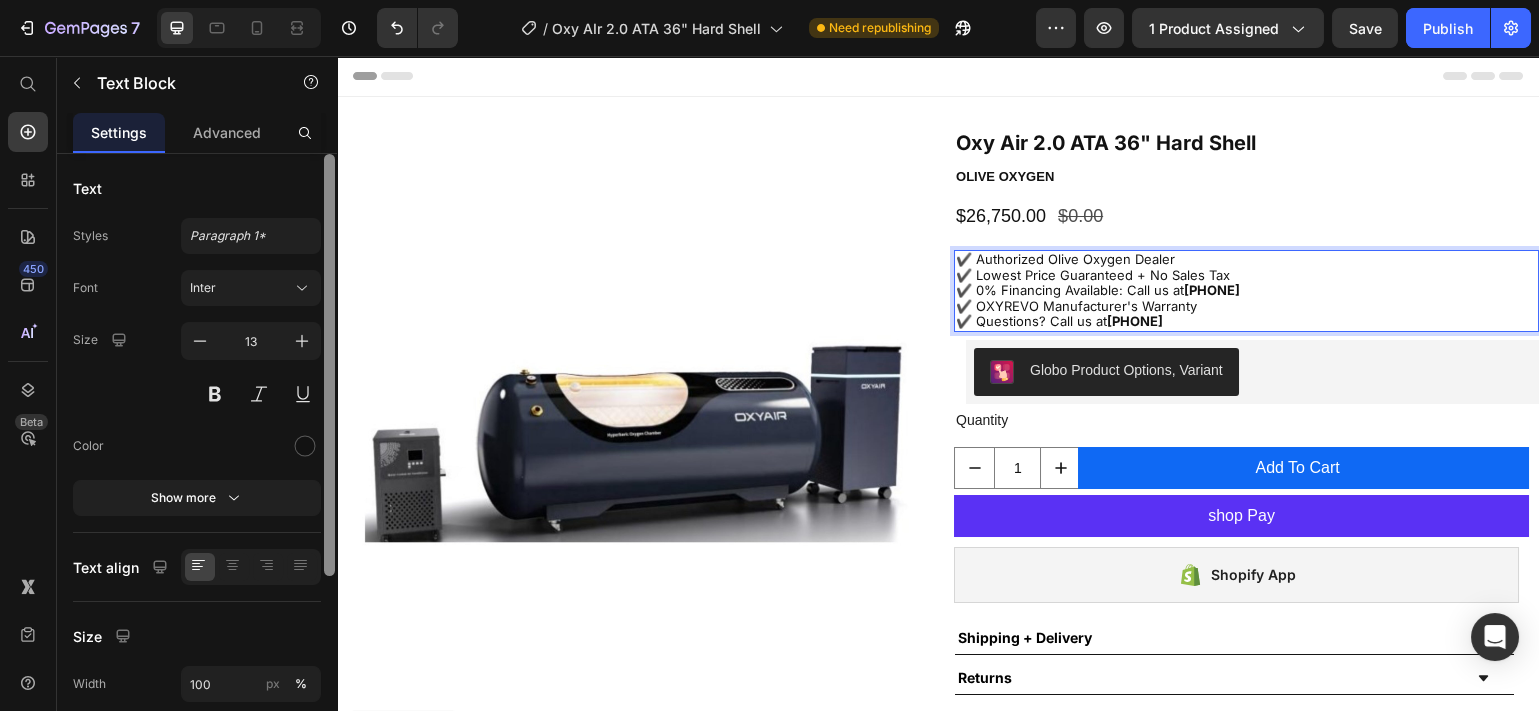 click on "✔️ OXYREVO Manufacturer's Warranty" at bounding box center (1246, 307) 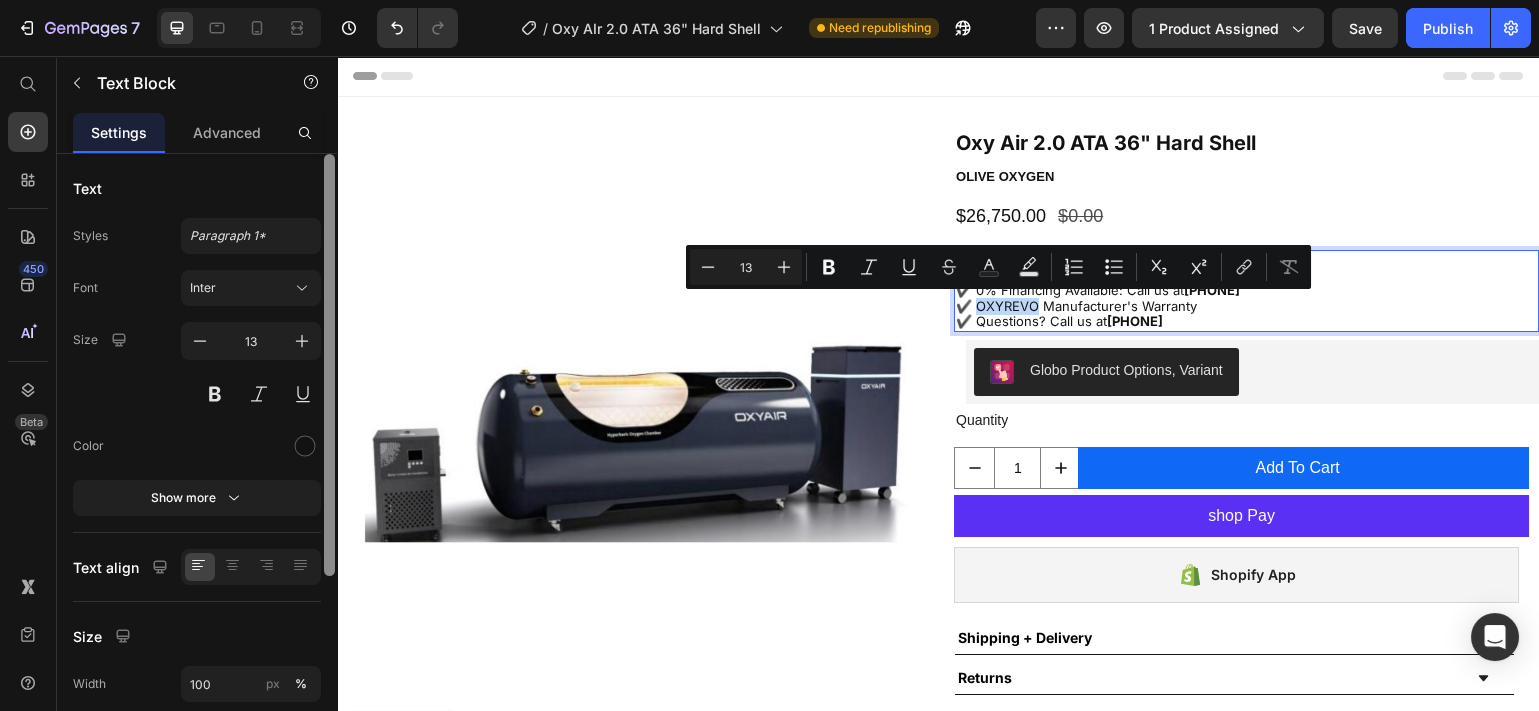 drag, startPoint x: 1026, startPoint y: 305, endPoint x: 971, endPoint y: 308, distance: 55.081757 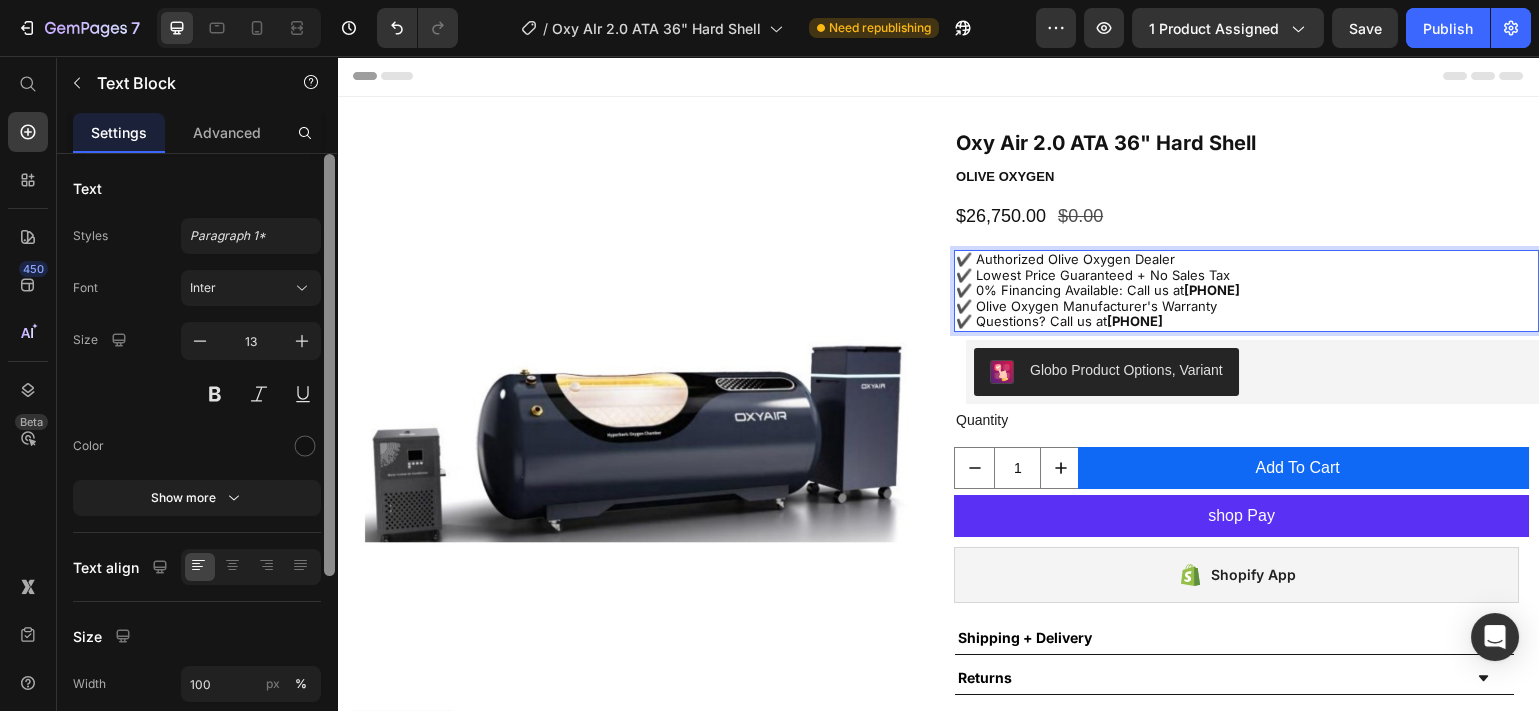 click on "Header" at bounding box center (938, 76) 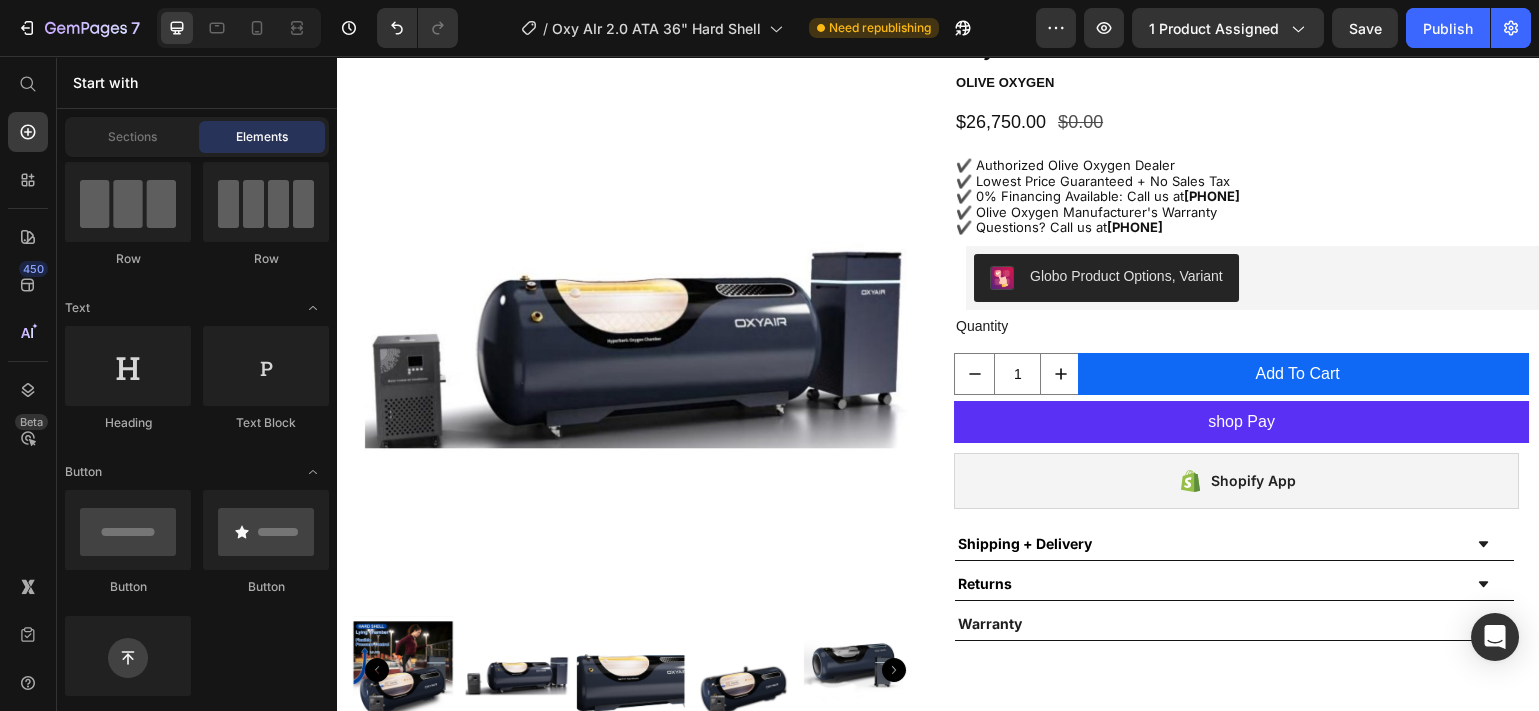 scroll, scrollTop: 79, scrollLeft: 0, axis: vertical 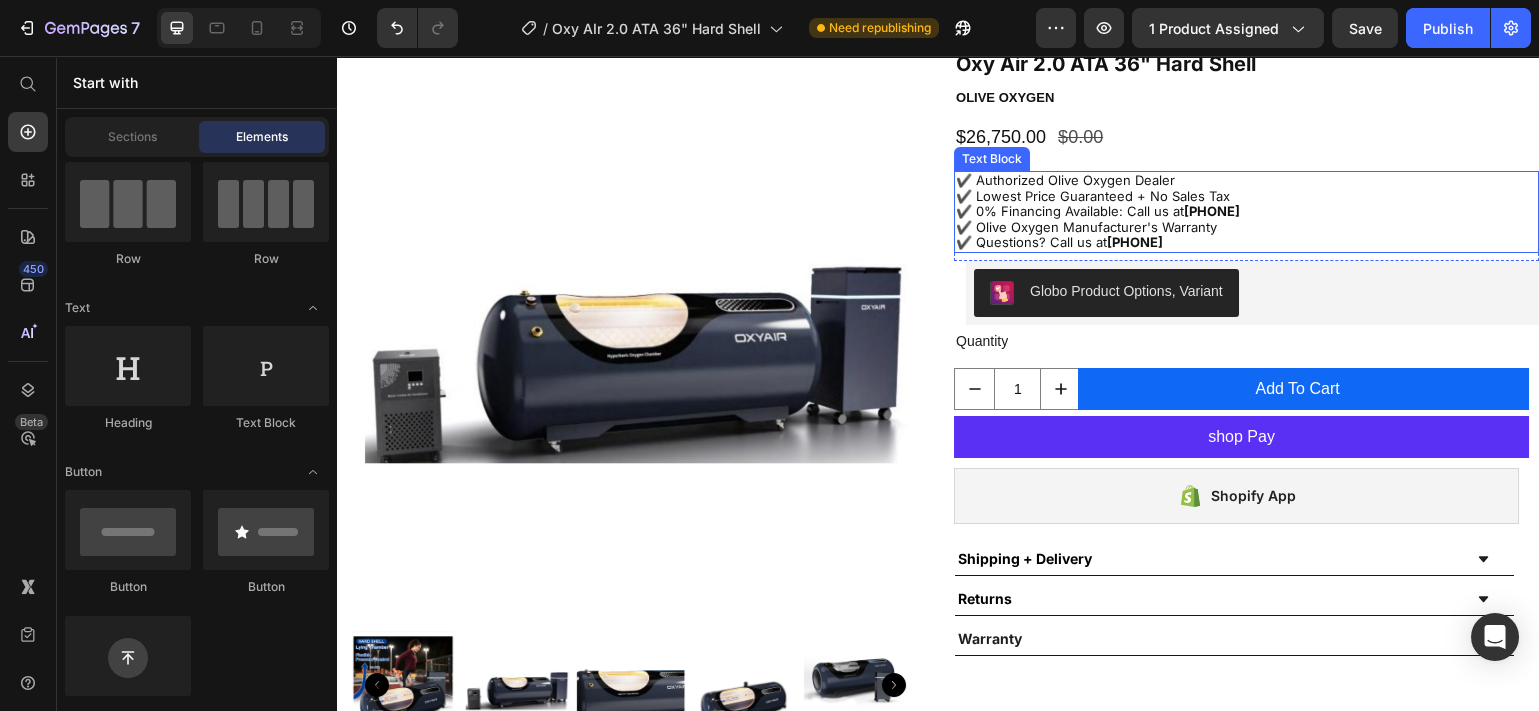 click on "✔️ [PERCENTAGE] Financing Available: Call us at [PHONE]" at bounding box center (1246, 212) 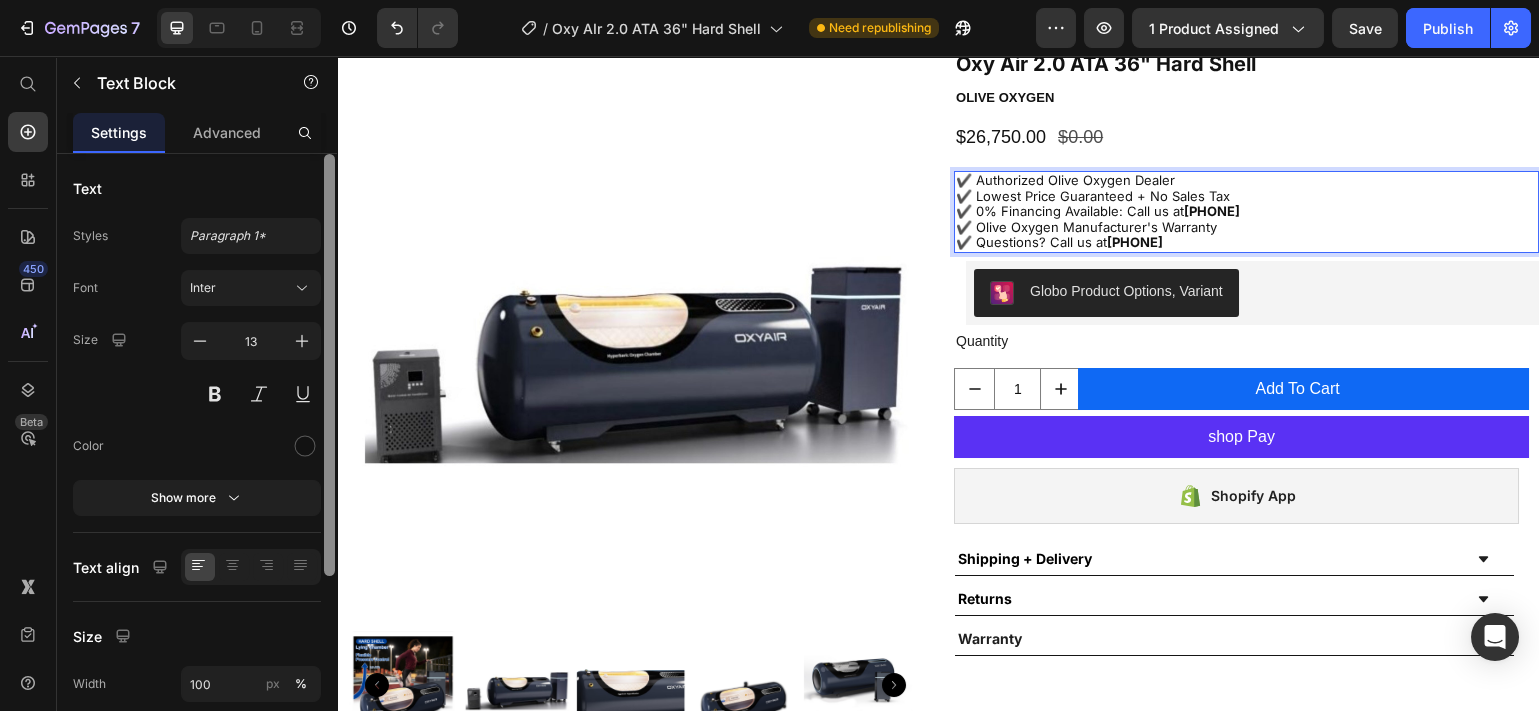 click on "✔️ [PERCENTAGE] Financing Available: Call us at [PHONE]" at bounding box center [1246, 212] 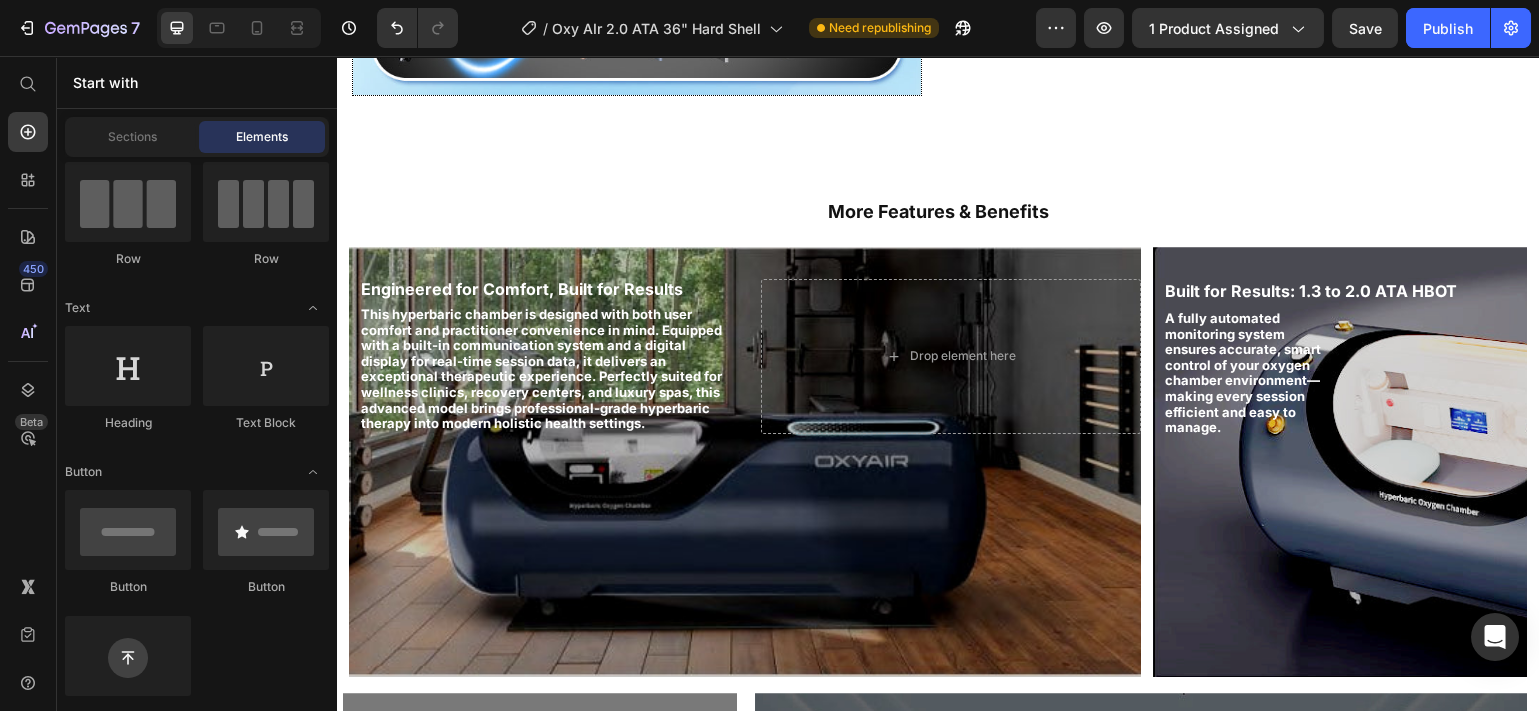 scroll, scrollTop: 1524, scrollLeft: 0, axis: vertical 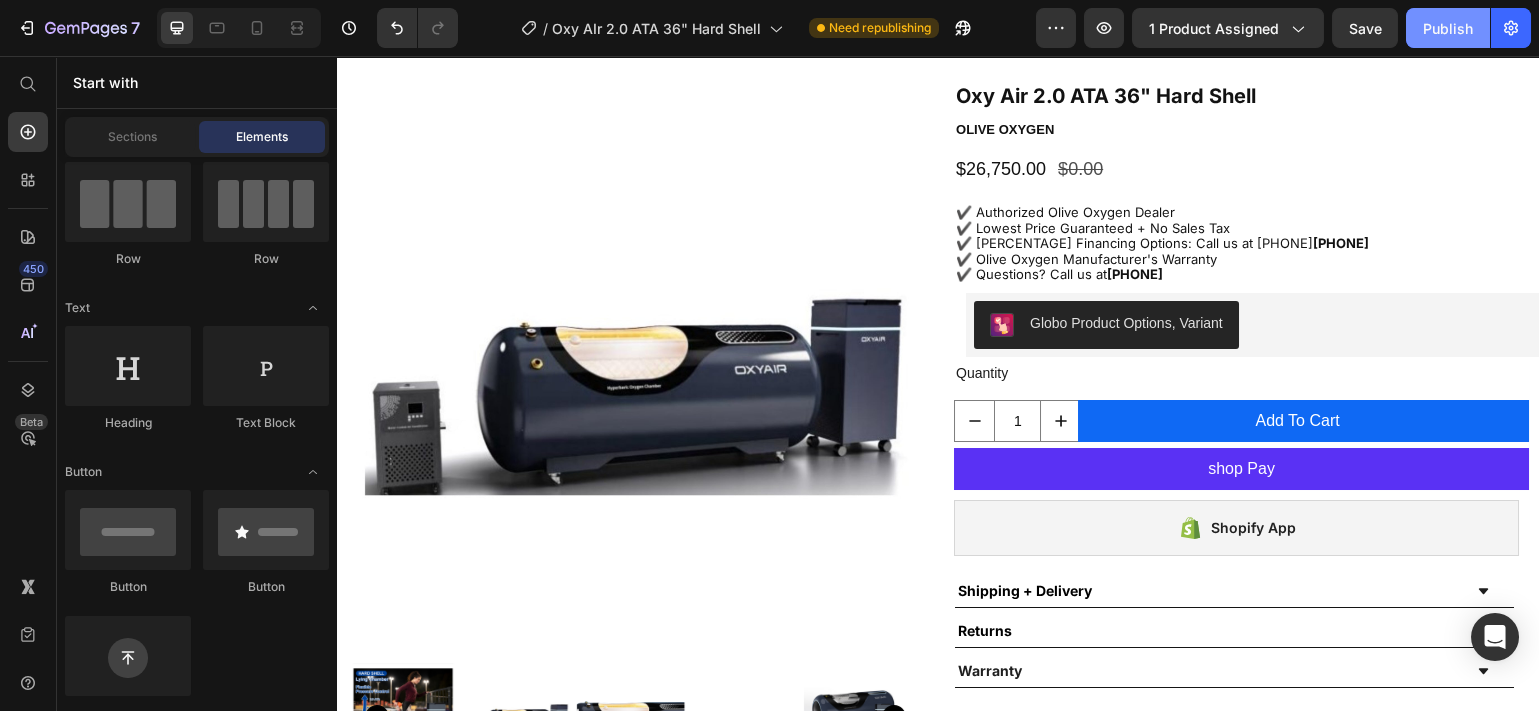 click on "Publish" at bounding box center [1448, 28] 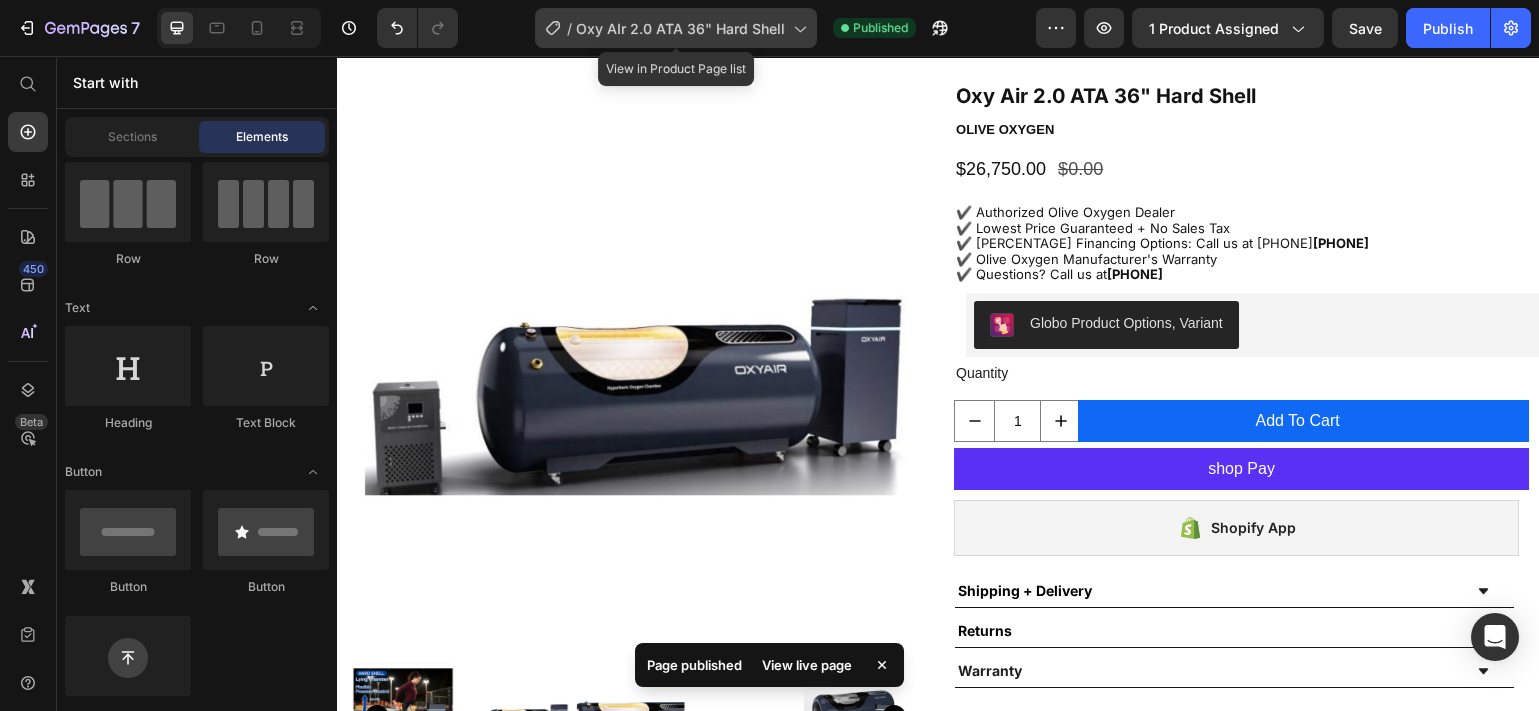 click 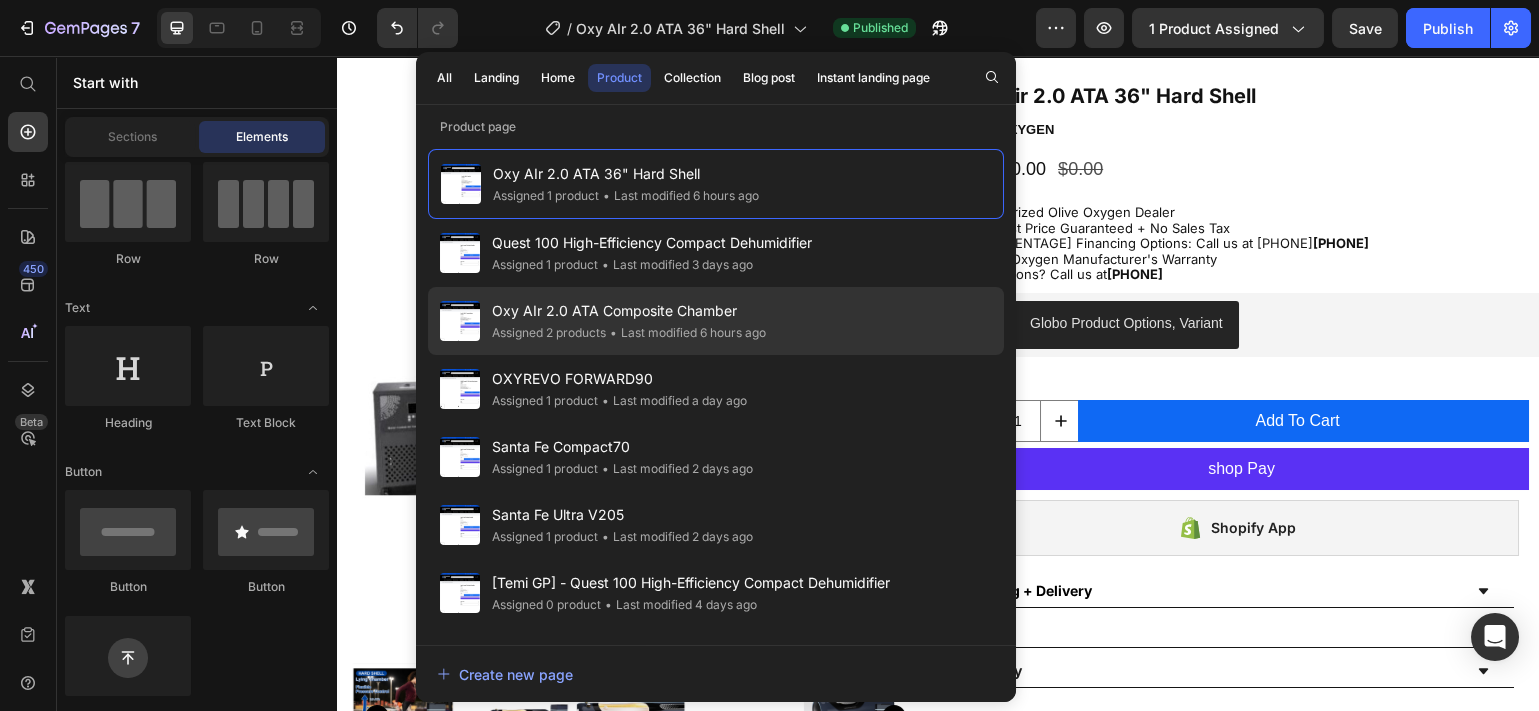 click on "Oxy AIr [VERSION] ATA Composite Chamber Assigned [NUMBER] products • Last modified [TIME] ago" 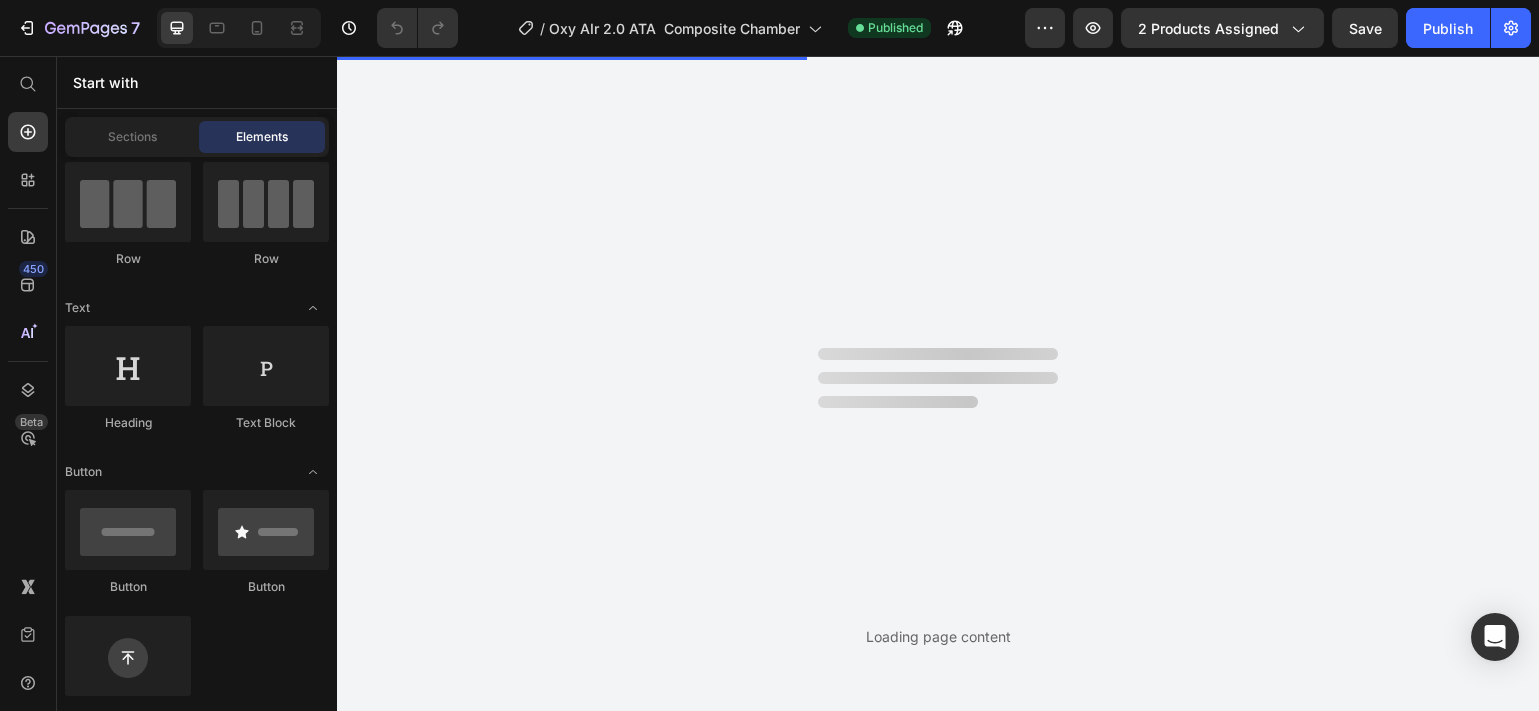 scroll, scrollTop: 0, scrollLeft: 0, axis: both 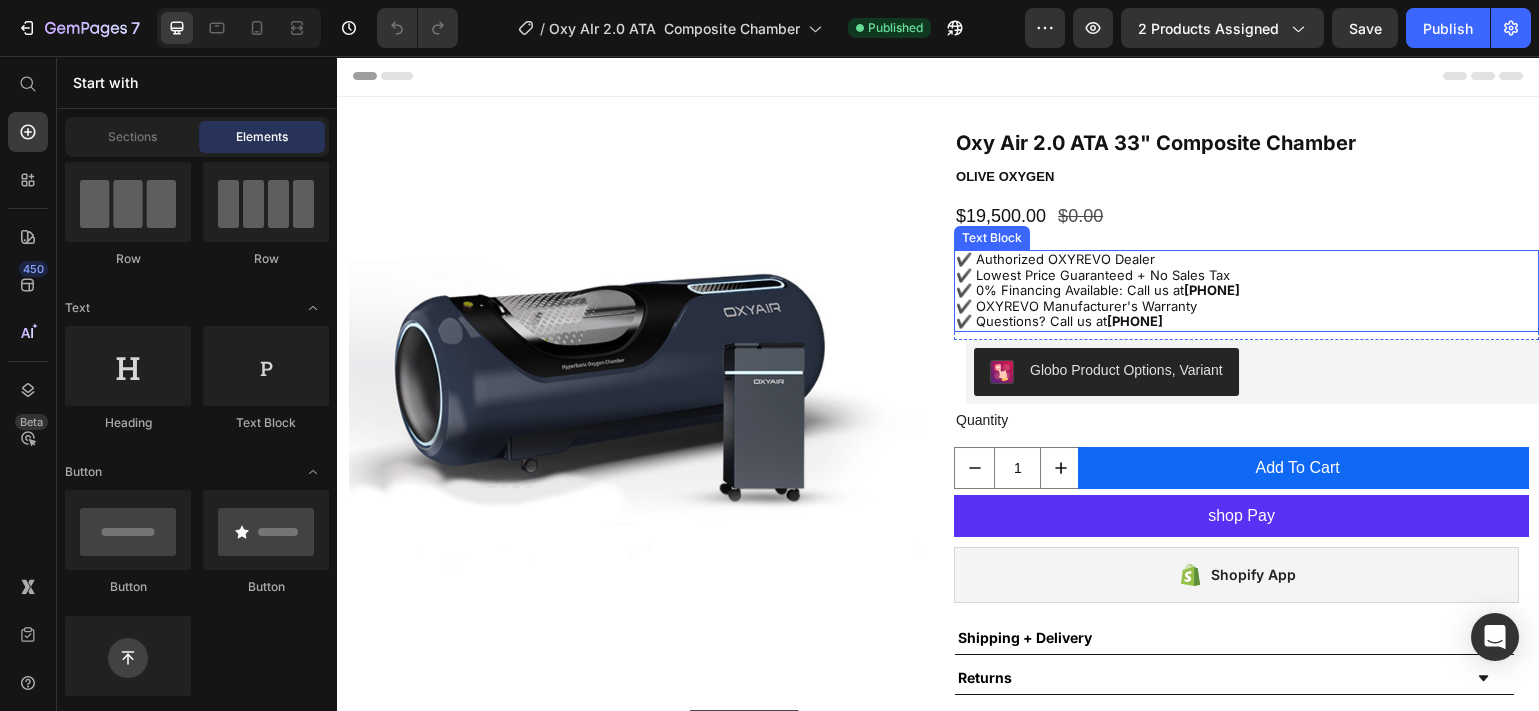 click on "✔️ Authorized OXYREVO Dealer" at bounding box center [1246, 260] 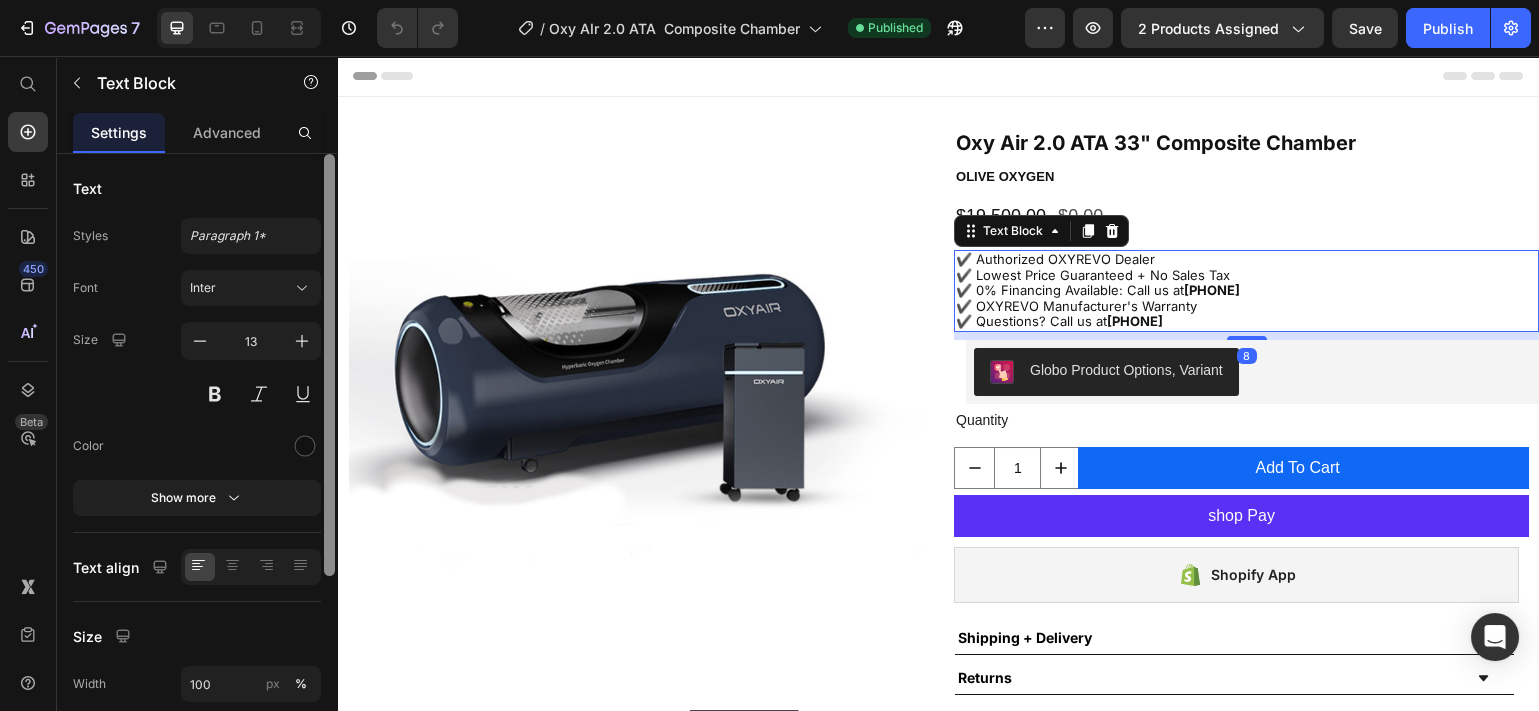 click on "✔️ Authorized OXYREVO Dealer" at bounding box center [1246, 260] 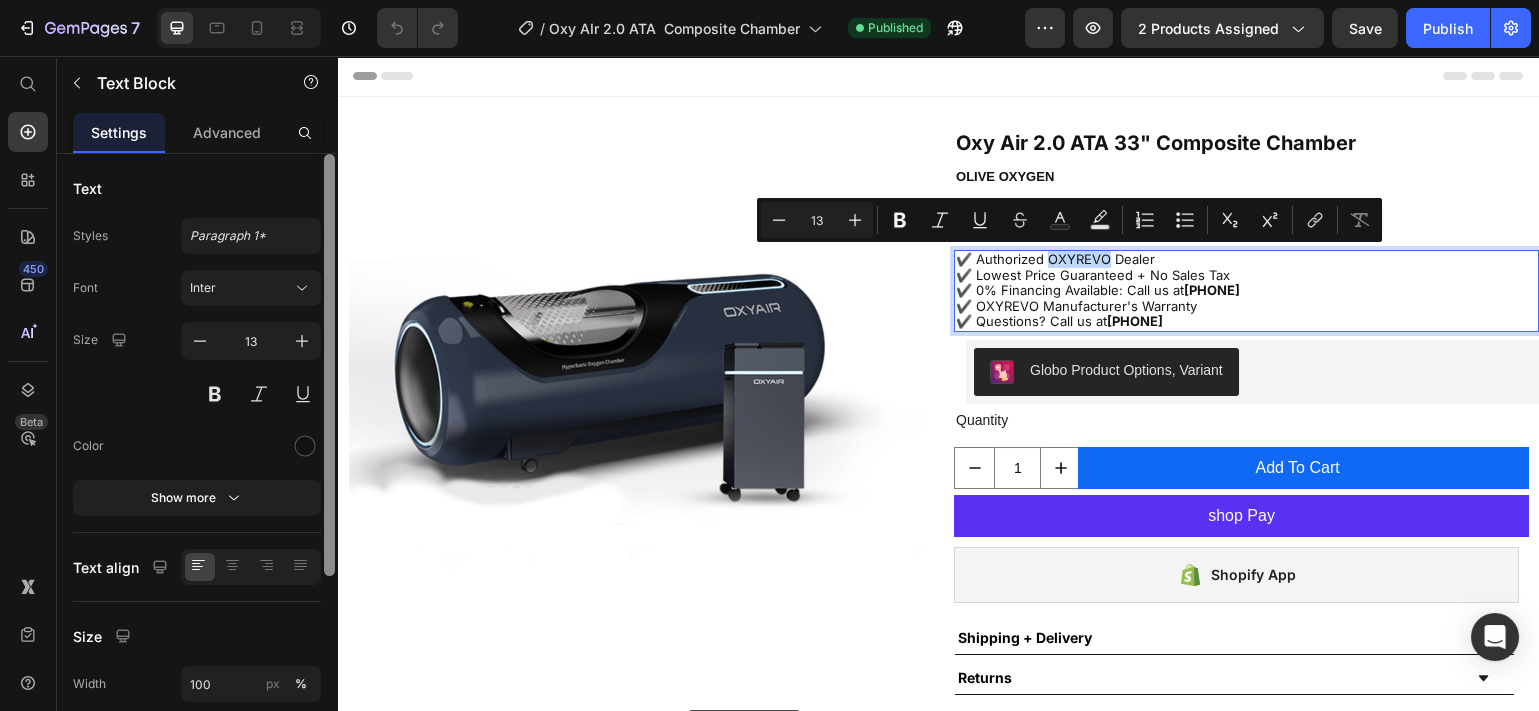 drag, startPoint x: 1098, startPoint y: 256, endPoint x: 1041, endPoint y: 259, distance: 57.07889 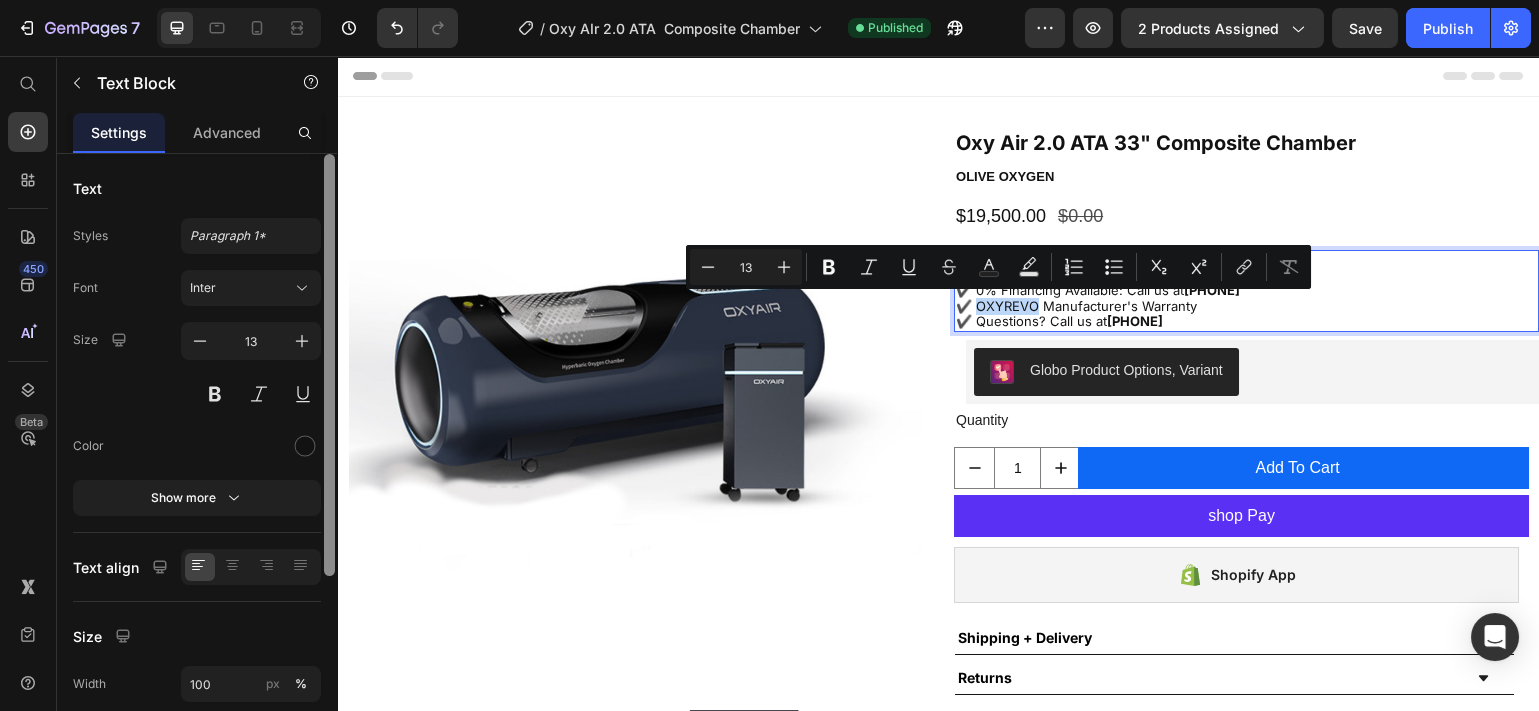drag, startPoint x: 1031, startPoint y: 306, endPoint x: 972, endPoint y: 307, distance: 59.008472 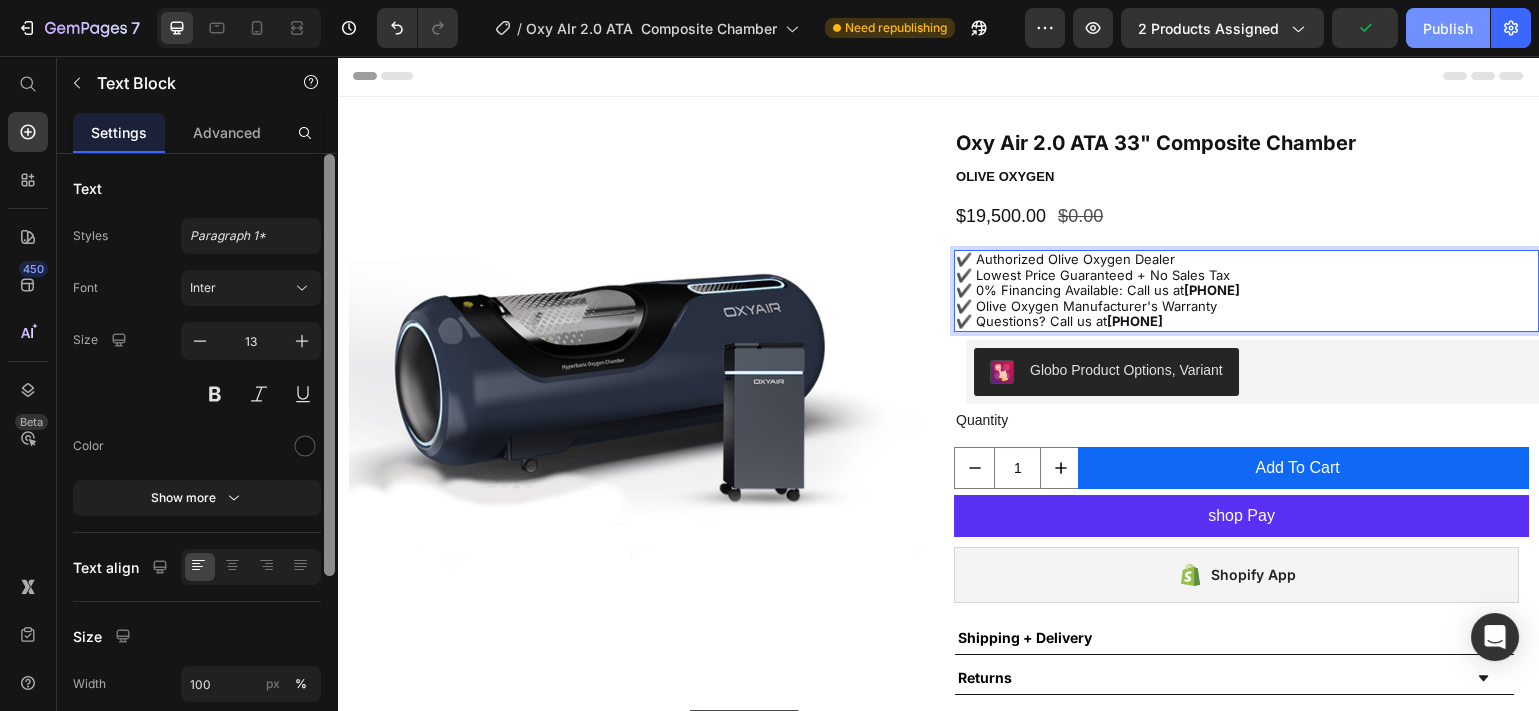 click on "Publish" at bounding box center (1448, 28) 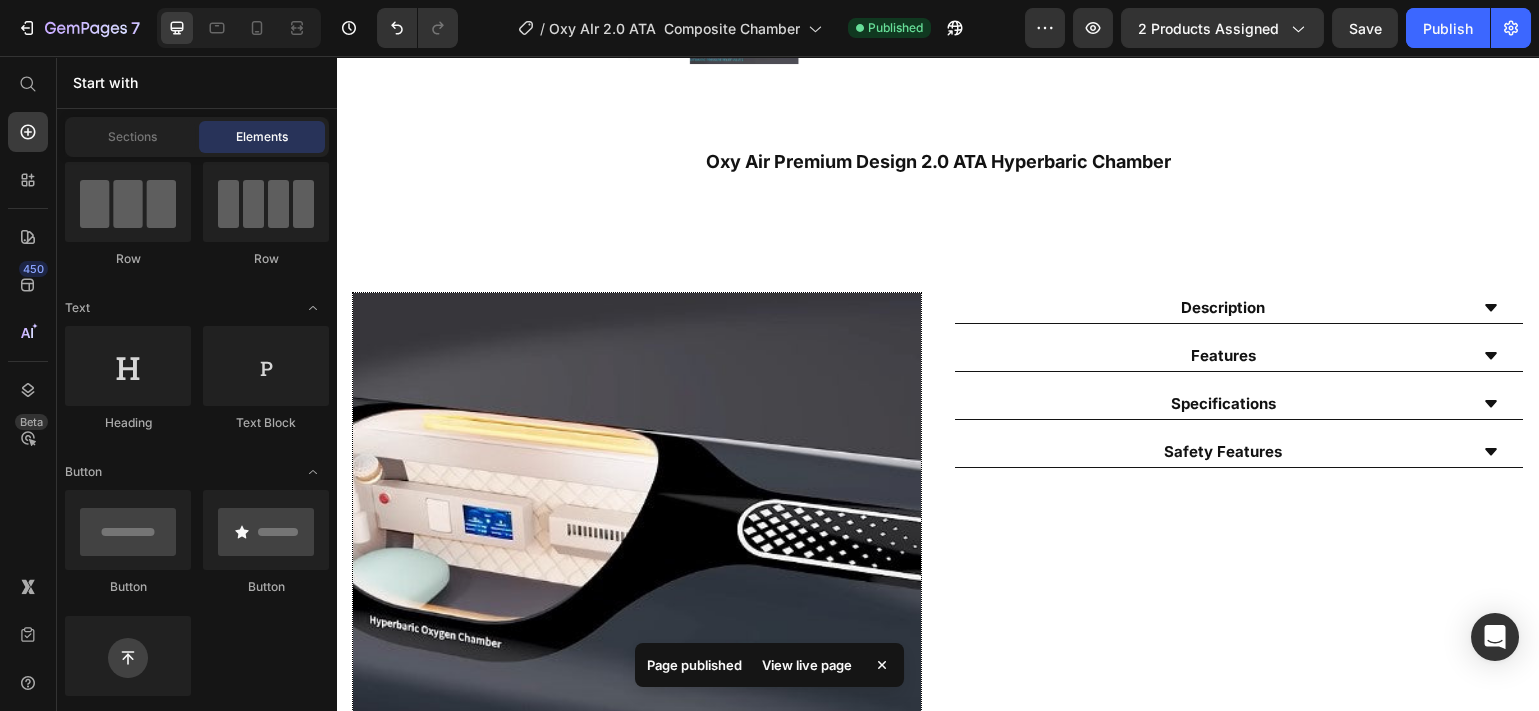 scroll, scrollTop: 885, scrollLeft: 0, axis: vertical 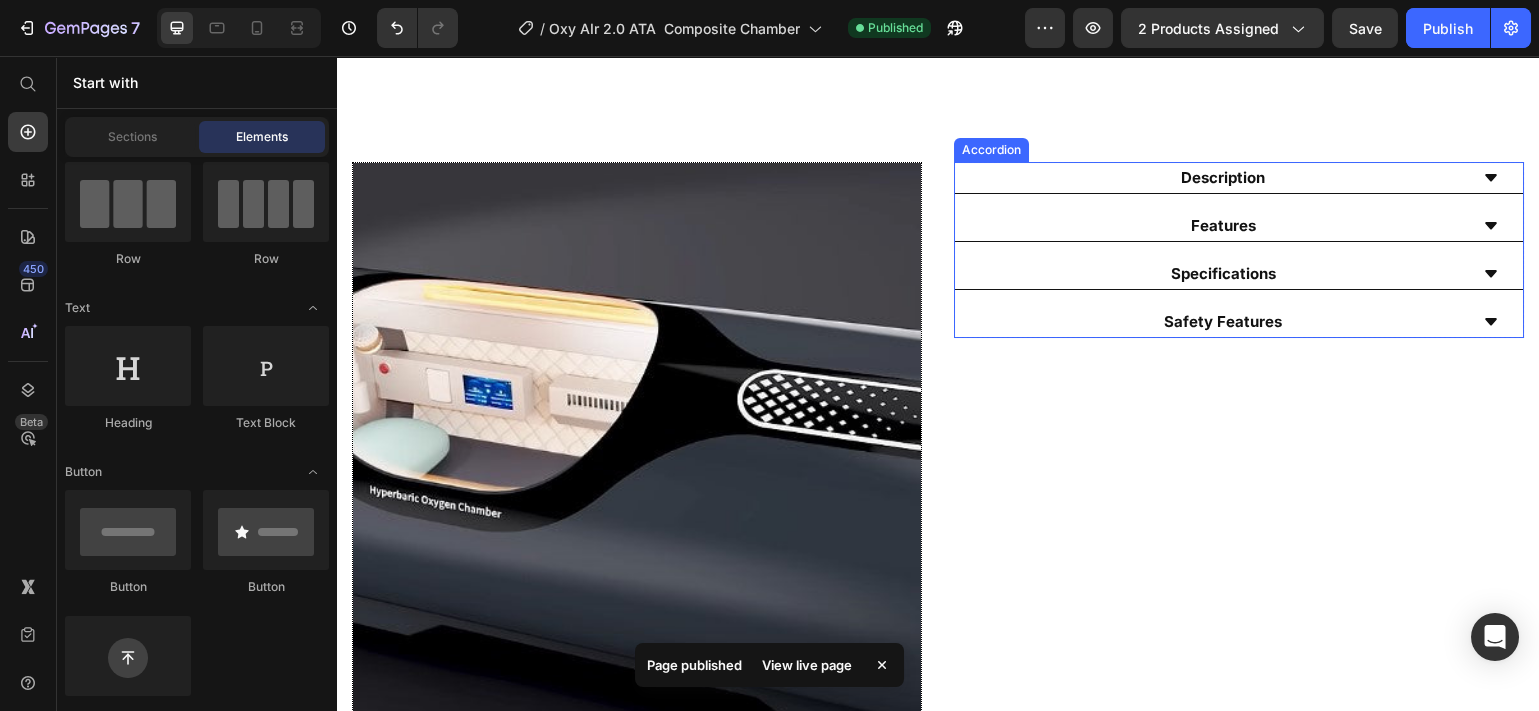 click 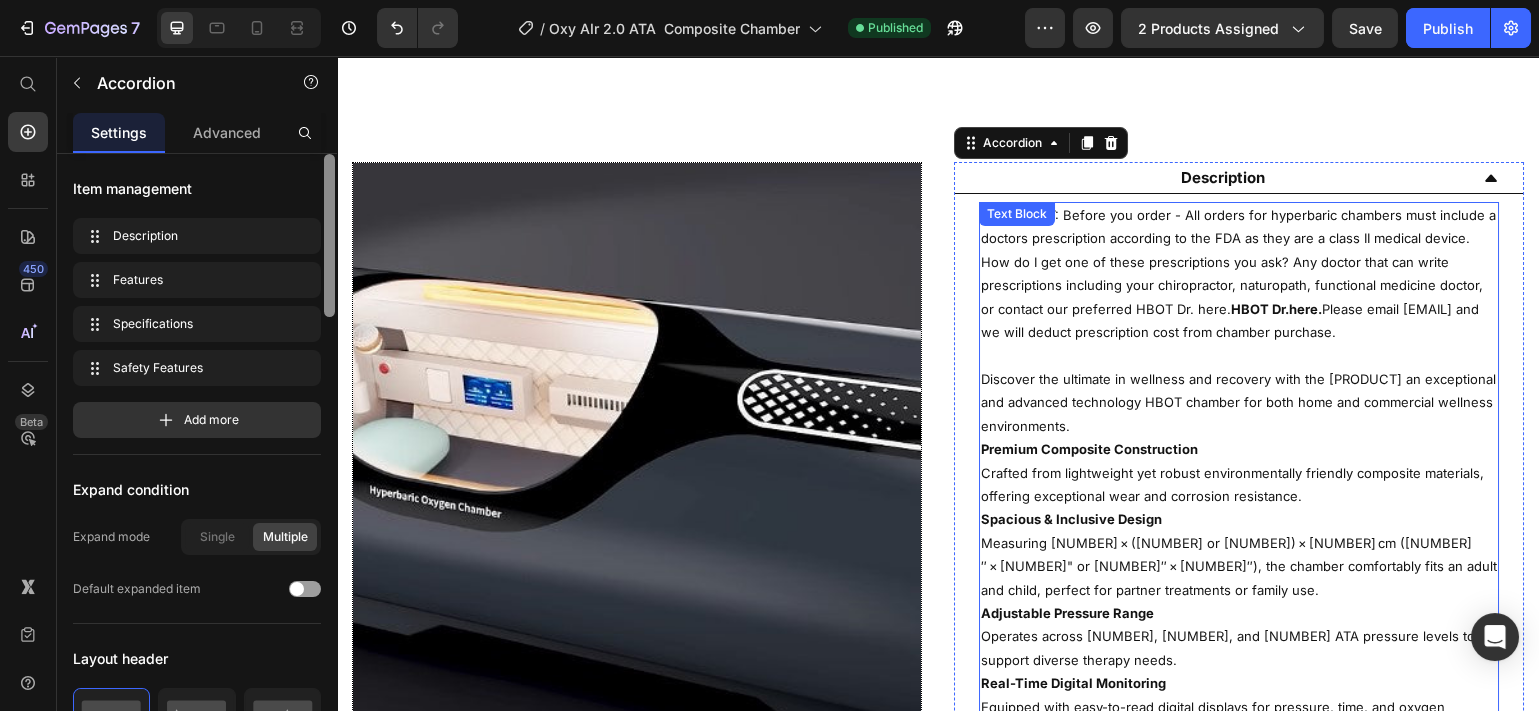 click on "Spacious & Inclusive Design Measuring [NUMBER] × ([NUMBER] or [NUMBER]) × [NUMBER] cm ([NUMBER]″ × [NUMBER]" or [NUMBER]″ × [NUMBER]″), the chamber comfortably fits an adult and child, perfect for partner treatments or family use." at bounding box center [1239, 555] 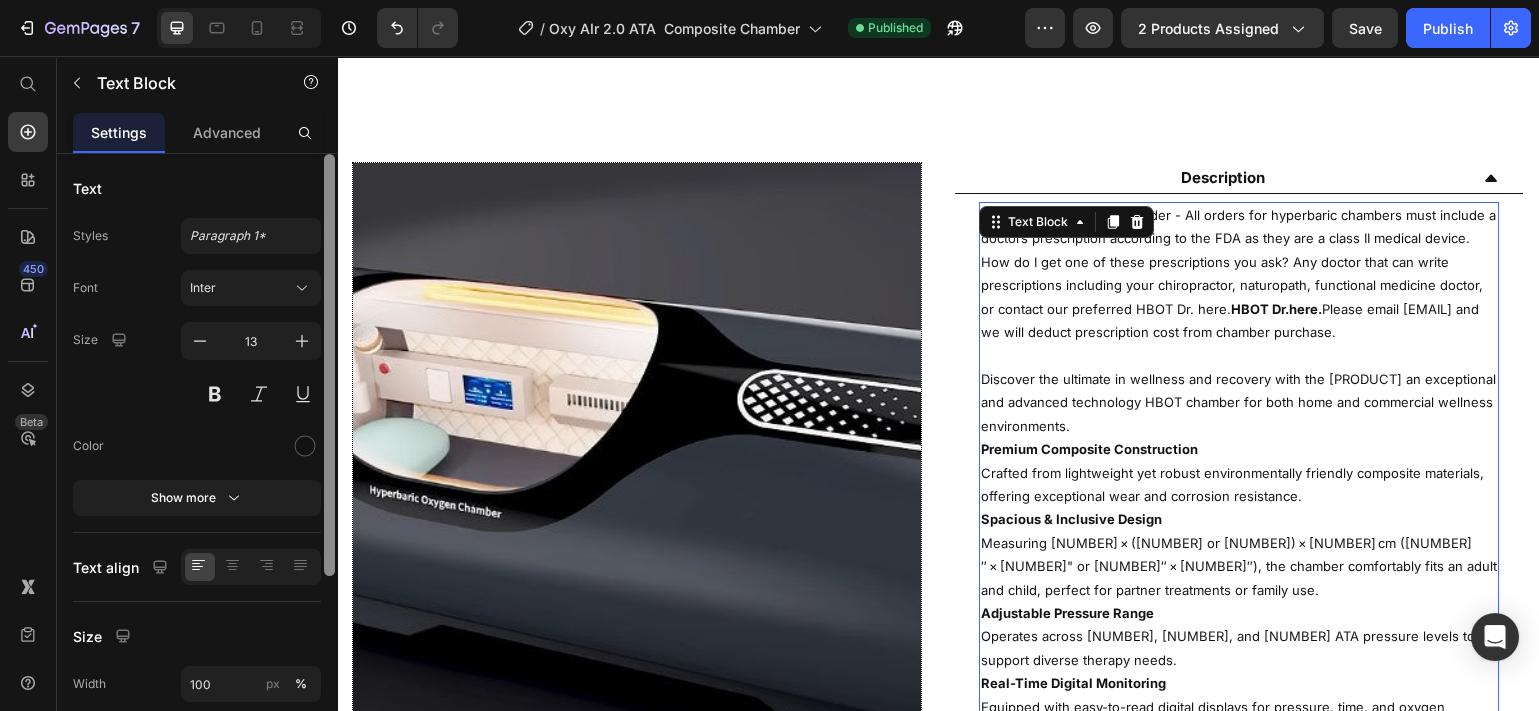 click on "Spacious & Inclusive Design Measuring [NUMBER] × ([NUMBER] or [NUMBER]) × [NUMBER] cm ([NUMBER]″ × [NUMBER]" or [NUMBER]″ × [NUMBER]″), the chamber comfortably fits an adult and child, perfect for partner treatments or family use." at bounding box center [1239, 555] 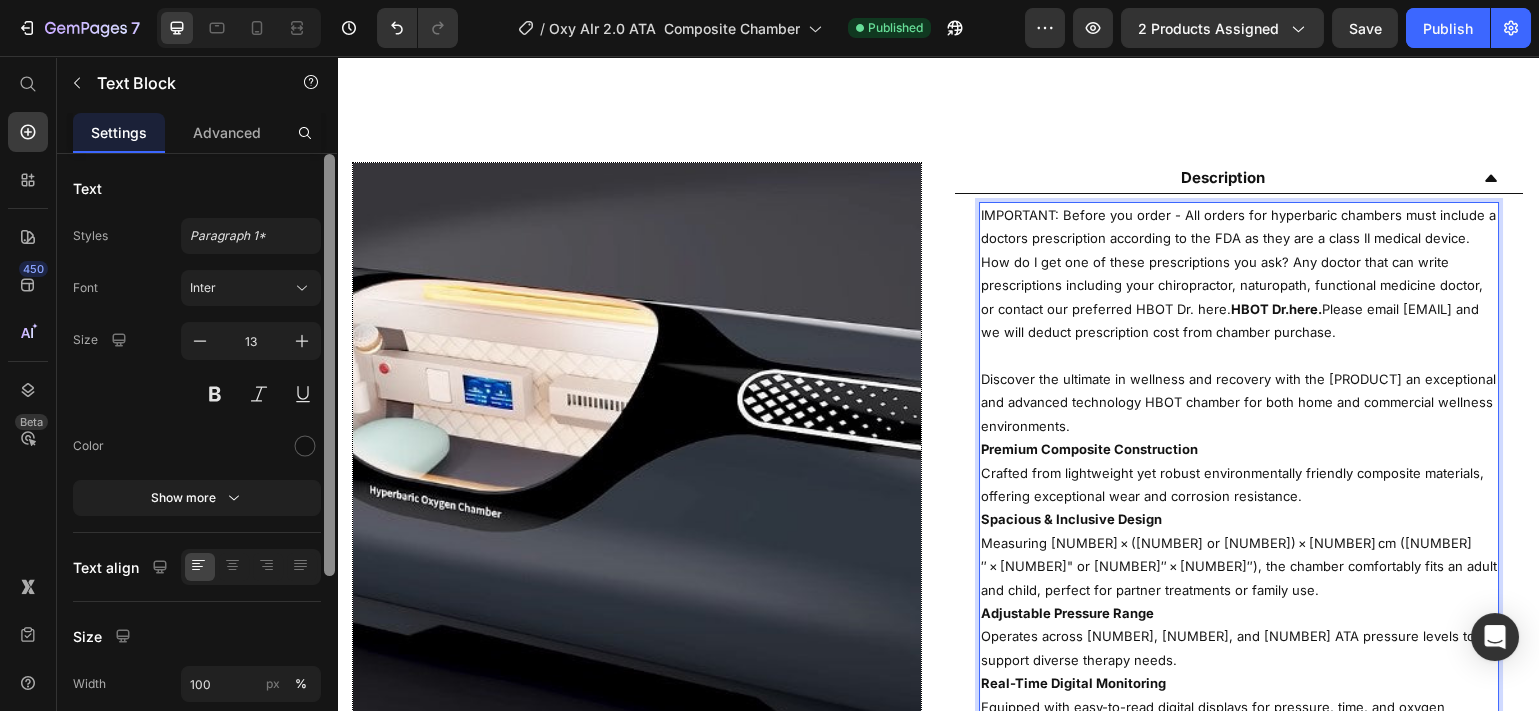 click on "Spacious & Inclusive Design Measuring [NUMBER] × ([NUMBER] or [NUMBER]) × [NUMBER] cm ([NUMBER]″ × [NUMBER]" or [NUMBER]″ × [NUMBER]″), the chamber comfortably fits an adult and child, perfect for partner treatments or family use." at bounding box center [1239, 555] 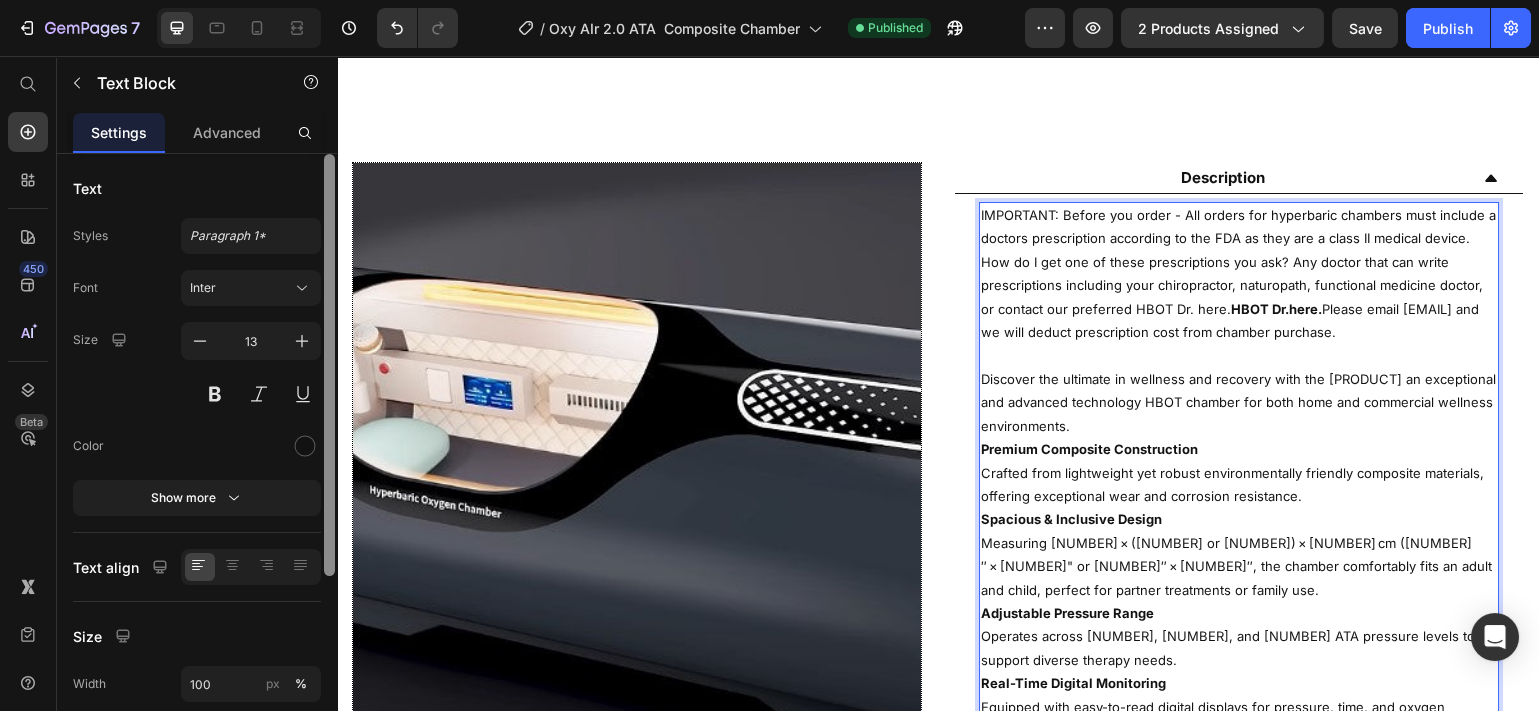 click on "Spacious & Inclusive Design Measuring [NUMBER] × ([NUMBER] or [NUMBER]) × [NUMBER] cm ([NUMBER]″ × [NUMBER]" or [NUMBER]″ × [NUMBER]″, the chamber comfortably fits an adult and child, perfect for partner treatments or family use." at bounding box center (1239, 555) 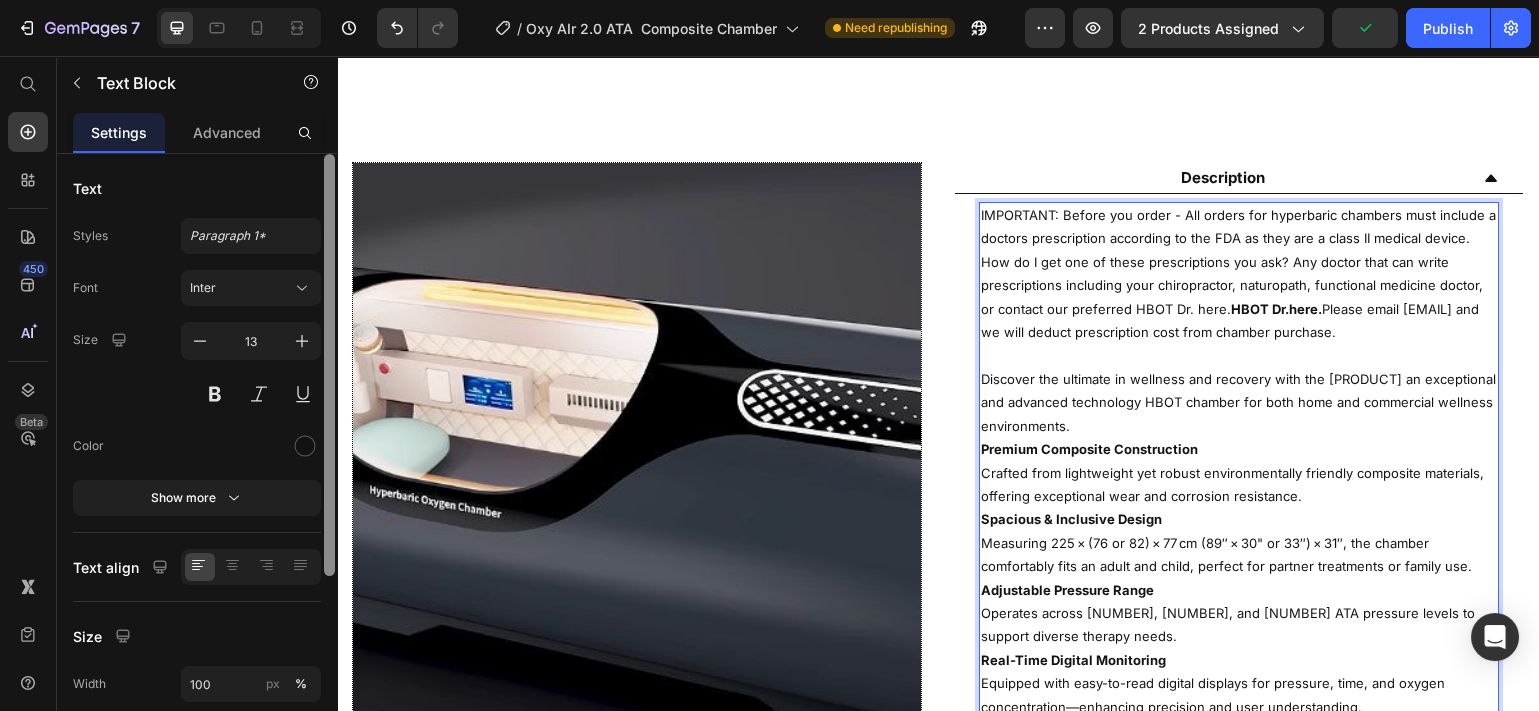 click on "Spacious & Inclusive Design Measuring [NUMBER] × ([NUMBER] or [NUMBER]) × [NUMBER] cm ([NUMBER]″ × [NUMBER]" or [NUMBER]″) × [NUMBER]″, the chamber comfortably fits an adult and child, perfect for partner treatments or family use." at bounding box center [1239, 543] 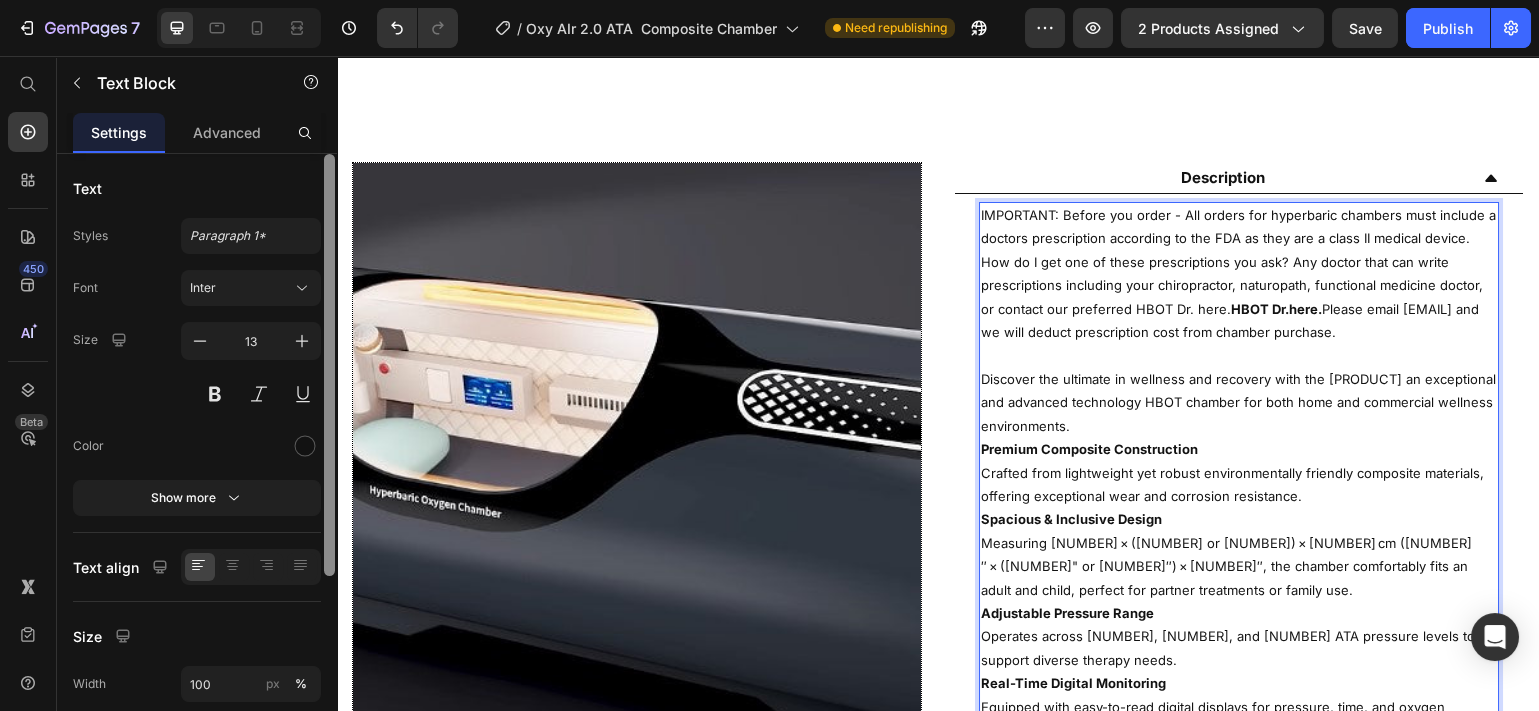 click on "Spacious & Inclusive Design Measuring [NUMBER] × ([NUMBER] or [NUMBER]) × [NUMBER] cm ([NUMBER]″ × ([NUMBER]" or [NUMBER]″) × [NUMBER]″, the chamber comfortably fits an adult and child, perfect for partner treatments or family use." at bounding box center [1239, 555] 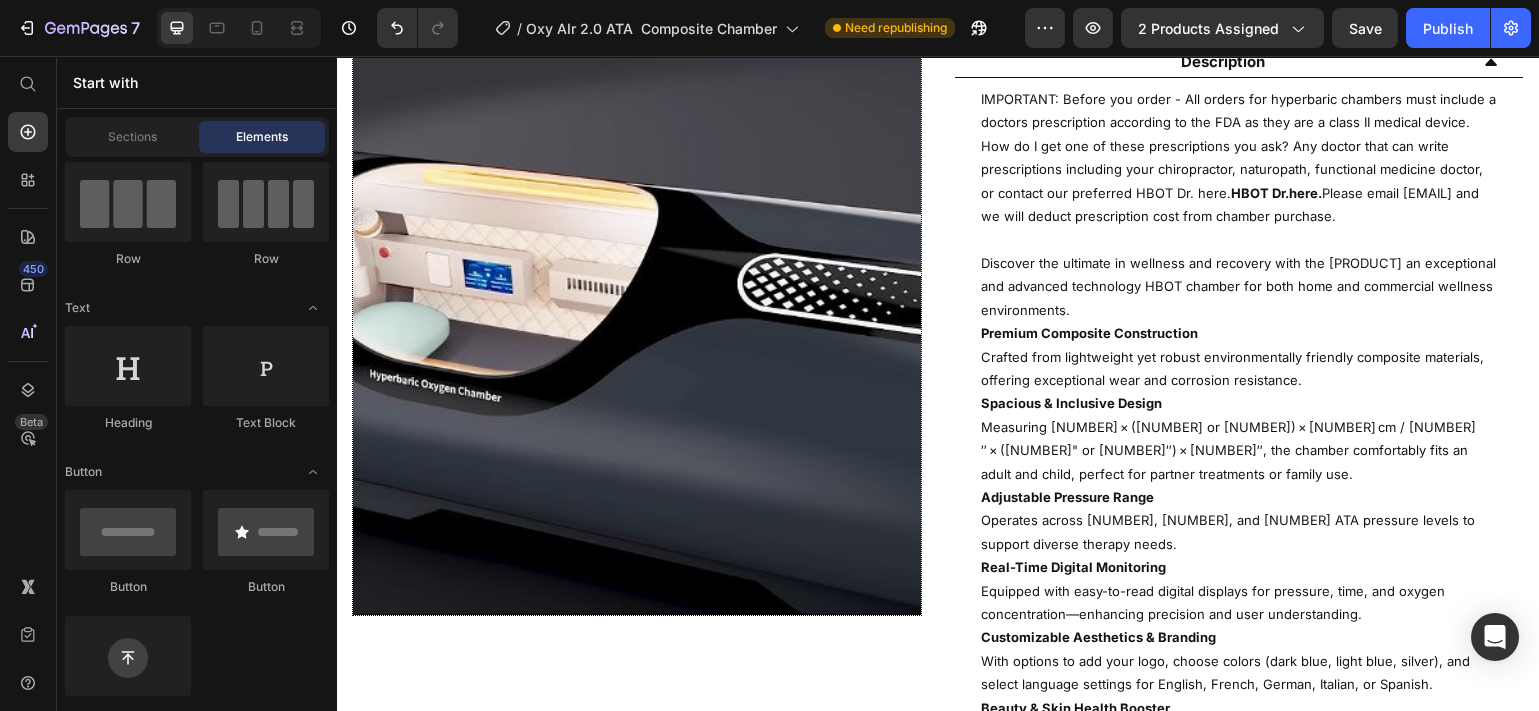 scroll, scrollTop: 1016, scrollLeft: 0, axis: vertical 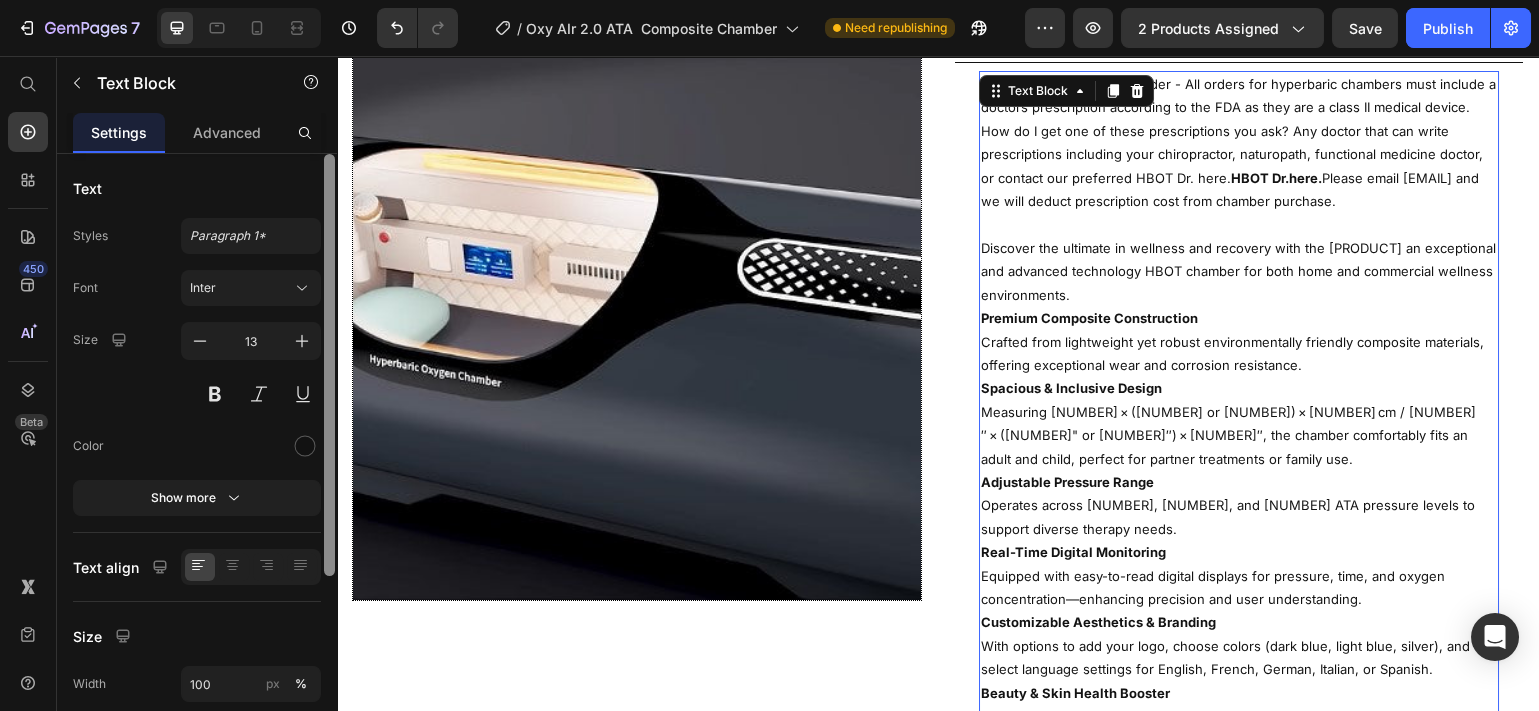 click on "Spacious & Inclusive Design Measuring [NUMBER] × ([NUMBER] or [NUMBER]) × [NUMBER] cm / [NUMBER]″ × ([NUMBER]" or [NUMBER]″) × [NUMBER]″, the chamber comfortably fits an adult and child, perfect for partner treatments or family use." at bounding box center (1239, 424) 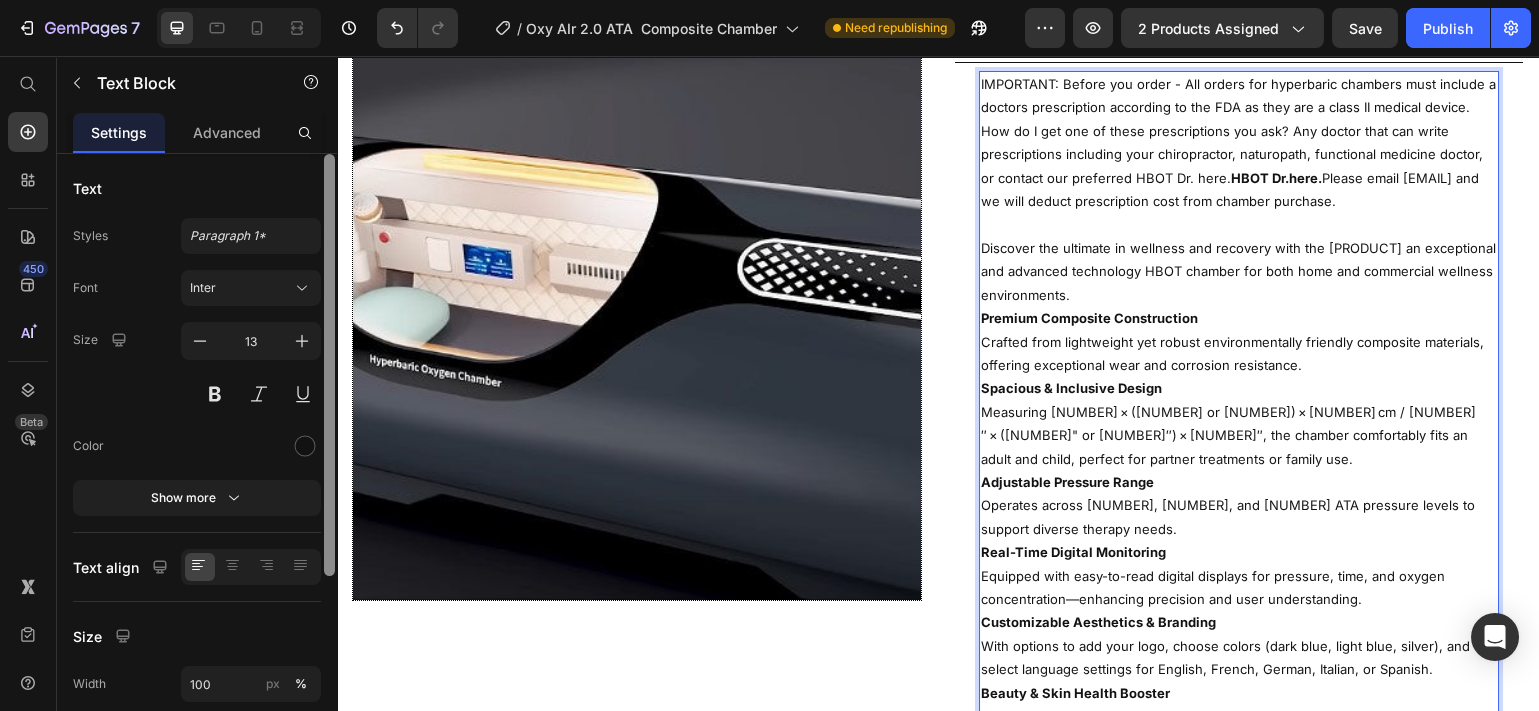 click on "Spacious & Inclusive Design Measuring [NUMBER] × ([NUMBER] or [NUMBER]) × [NUMBER] cm / [NUMBER]″ × ([NUMBER]" or [NUMBER]″) × [NUMBER]″, the chamber comfortably fits an adult and child, perfect for partner treatments or family use." at bounding box center [1239, 424] 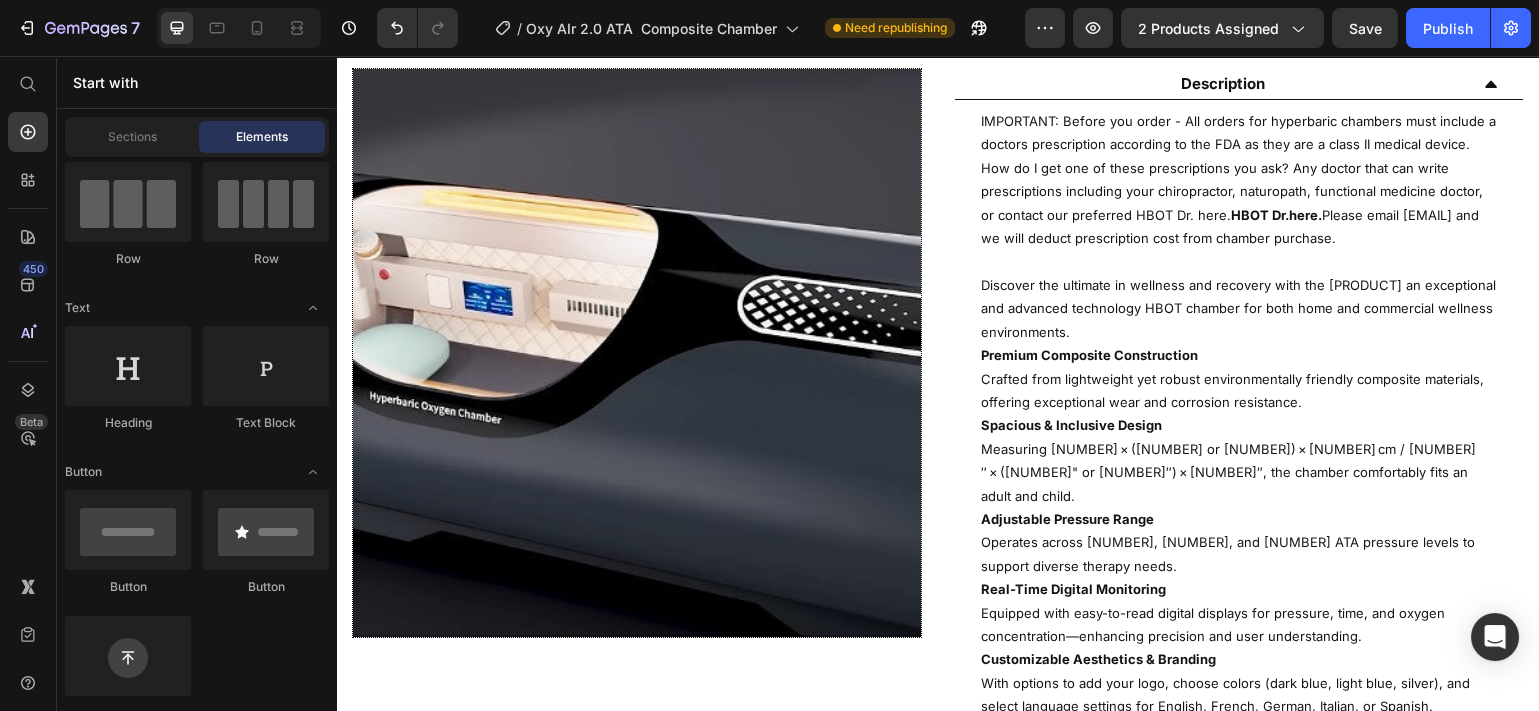 scroll, scrollTop: 963, scrollLeft: 0, axis: vertical 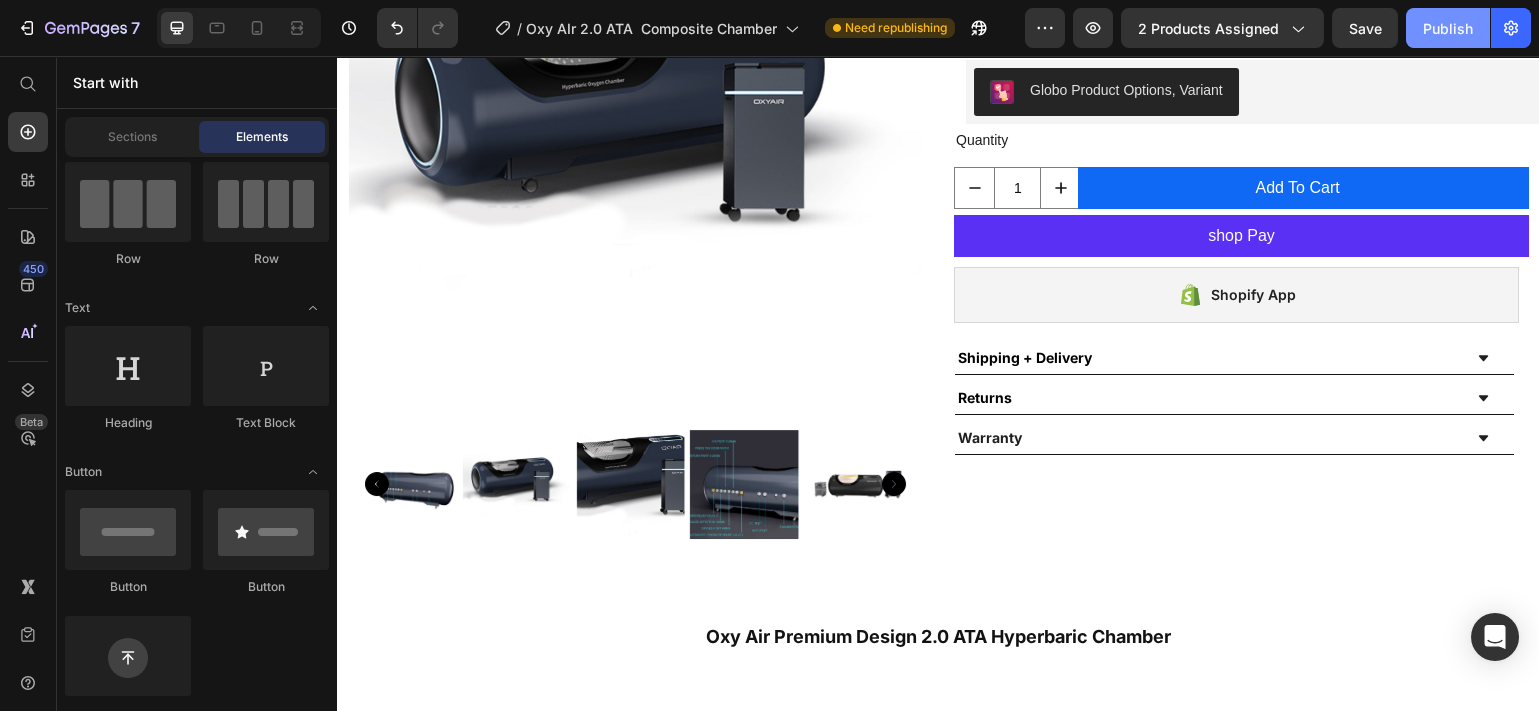 click on "Publish" at bounding box center [1448, 28] 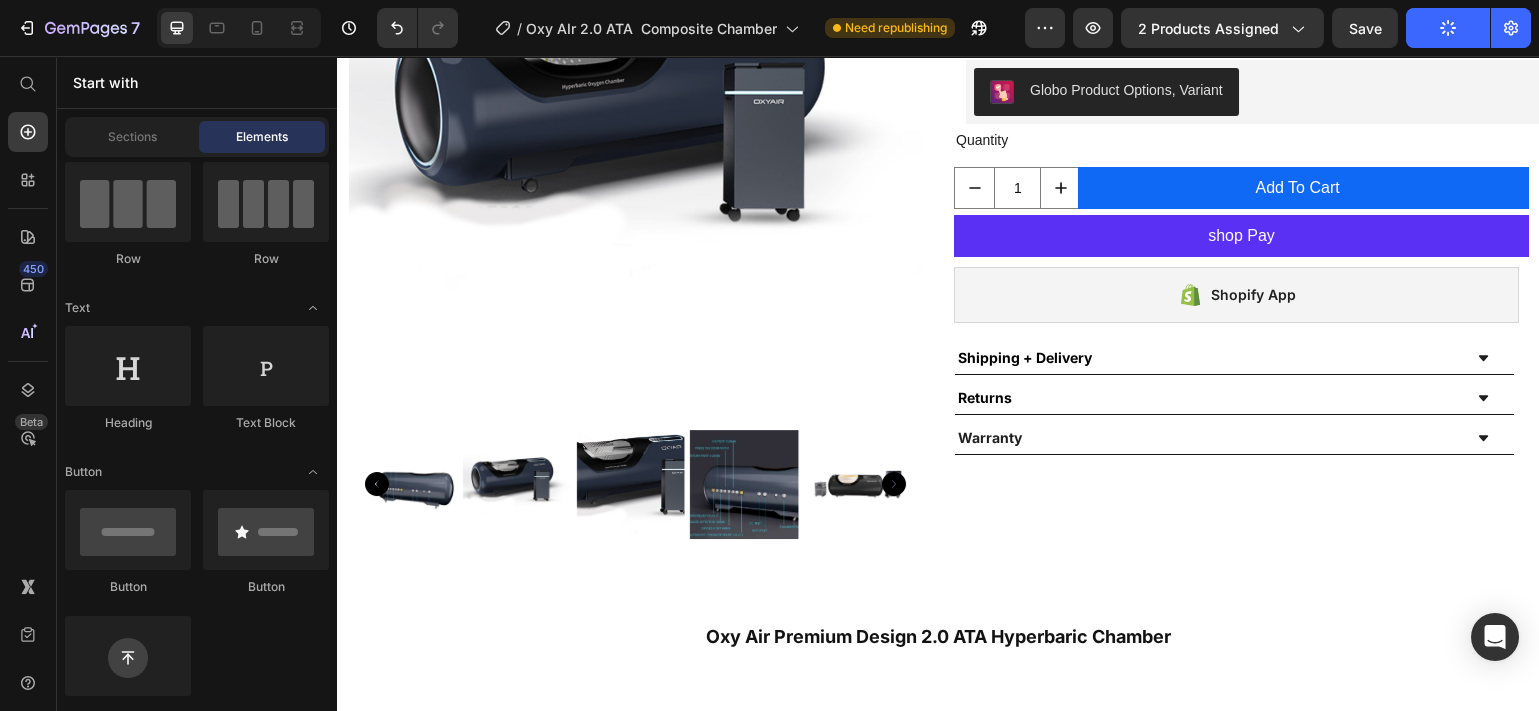 click 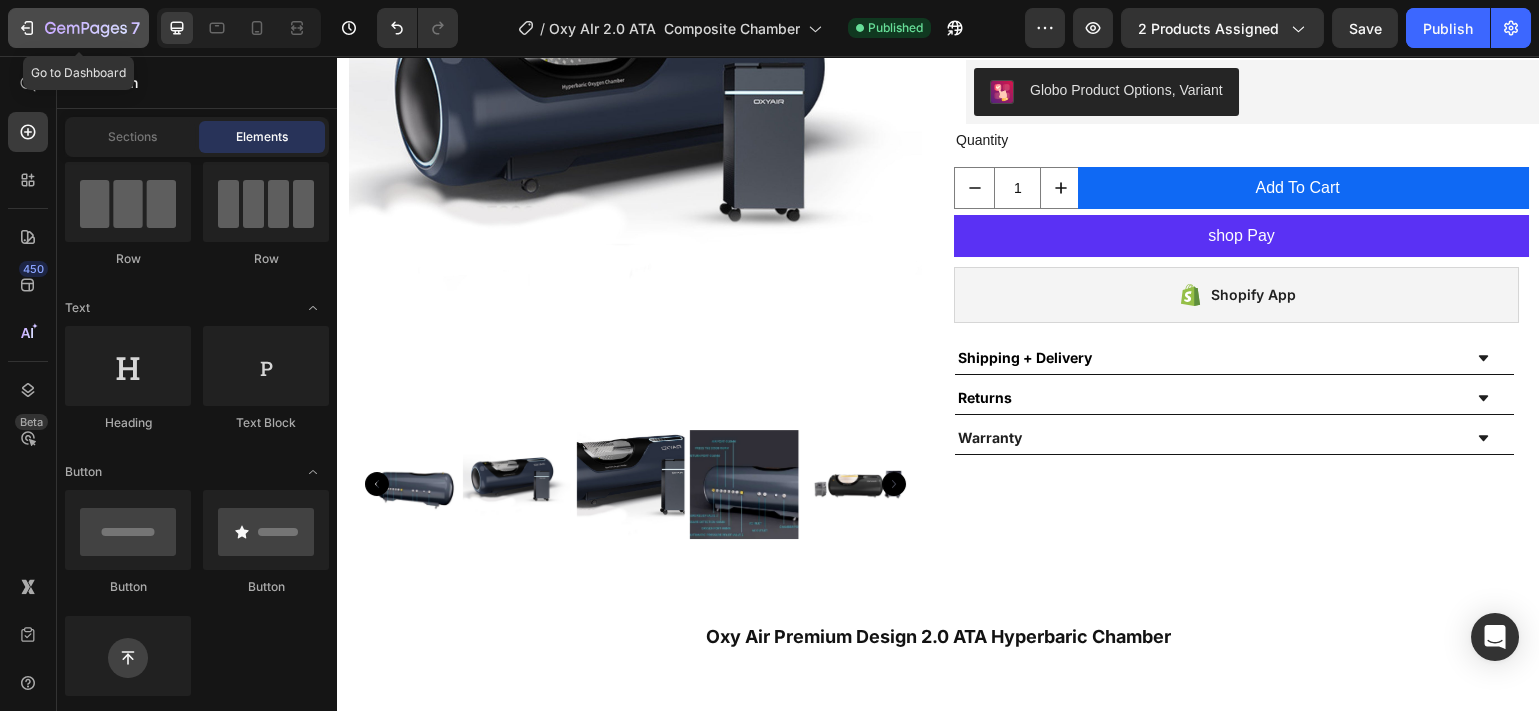 click 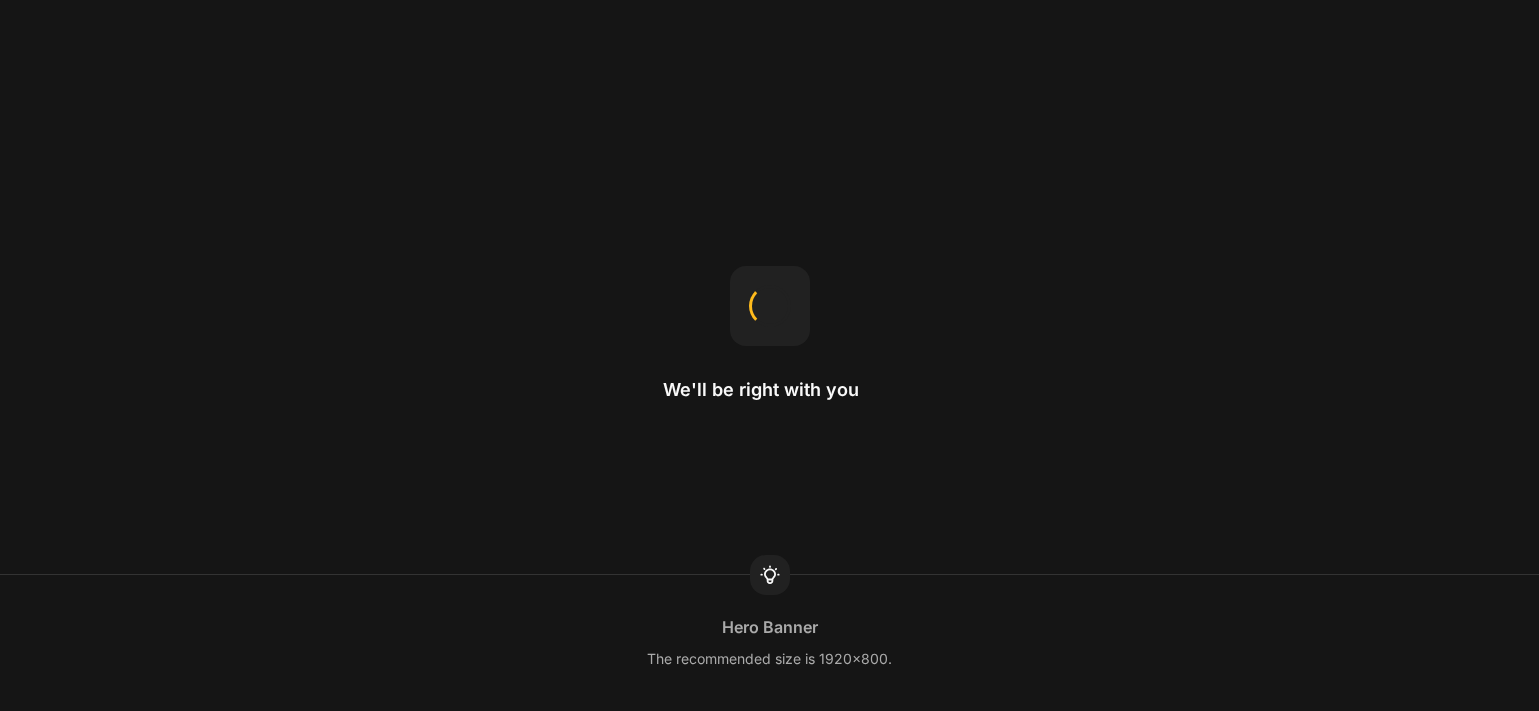 scroll, scrollTop: 0, scrollLeft: 0, axis: both 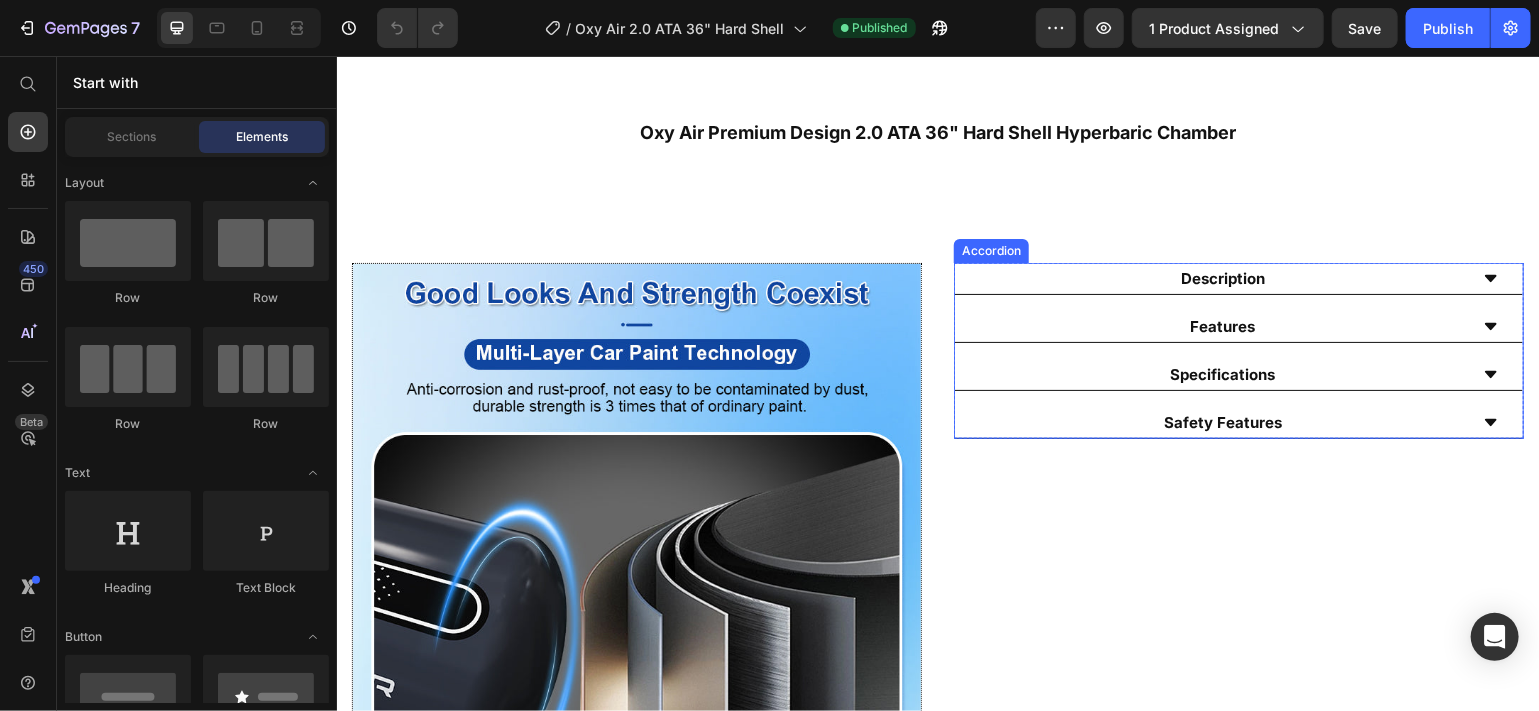 click 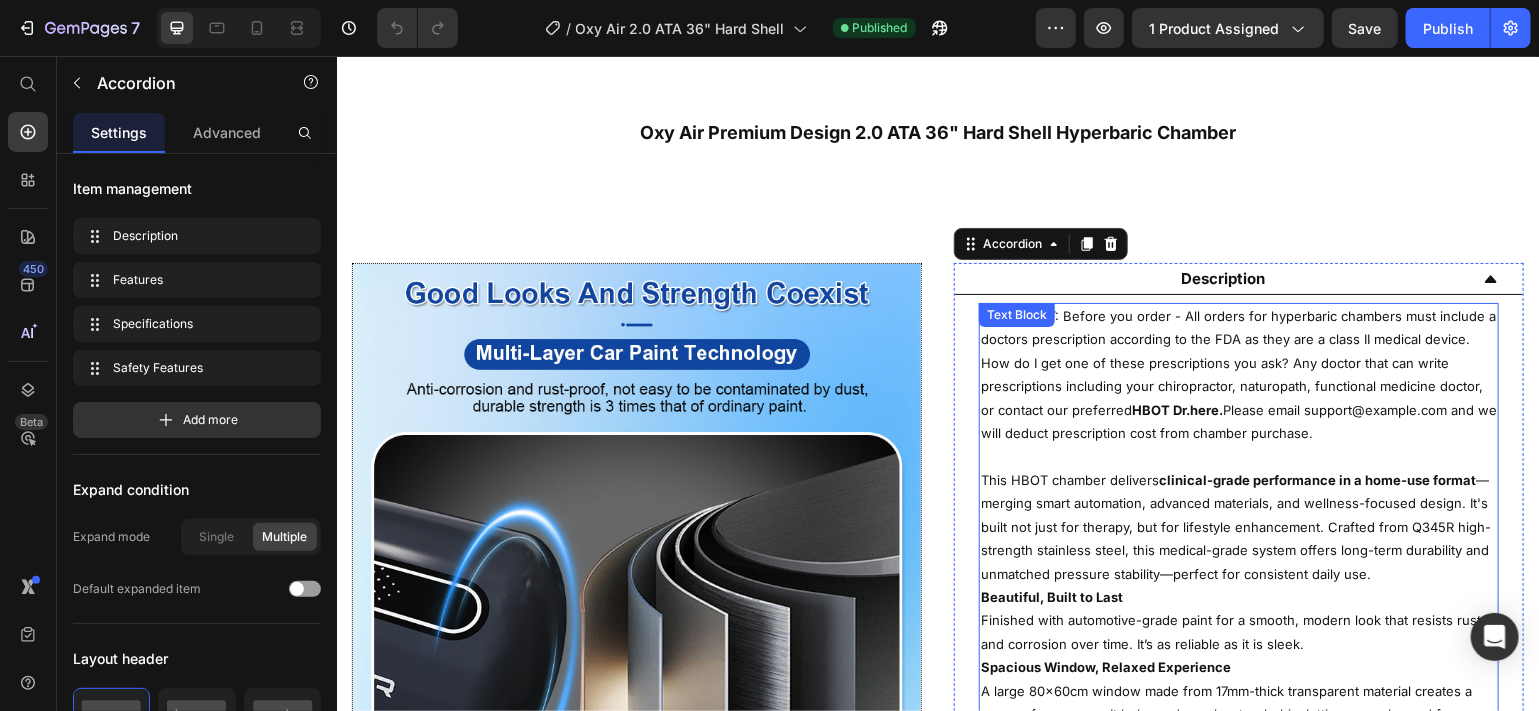 click on "IMPORTANT: Before you order - All orders for hyperbaric chambers must include a doctors prescription according to the FDA as they are a class II medical device. How do I get one of these prescriptions you ask? Any doctor that can write prescriptions including your chiropractor, naturopath, functional medicine doctor, or contact our preferred   HBOT Dr.  here .  Please email support@biohackersden.com and we will deduct prescription cost from chamber purchase." at bounding box center [1238, 374] 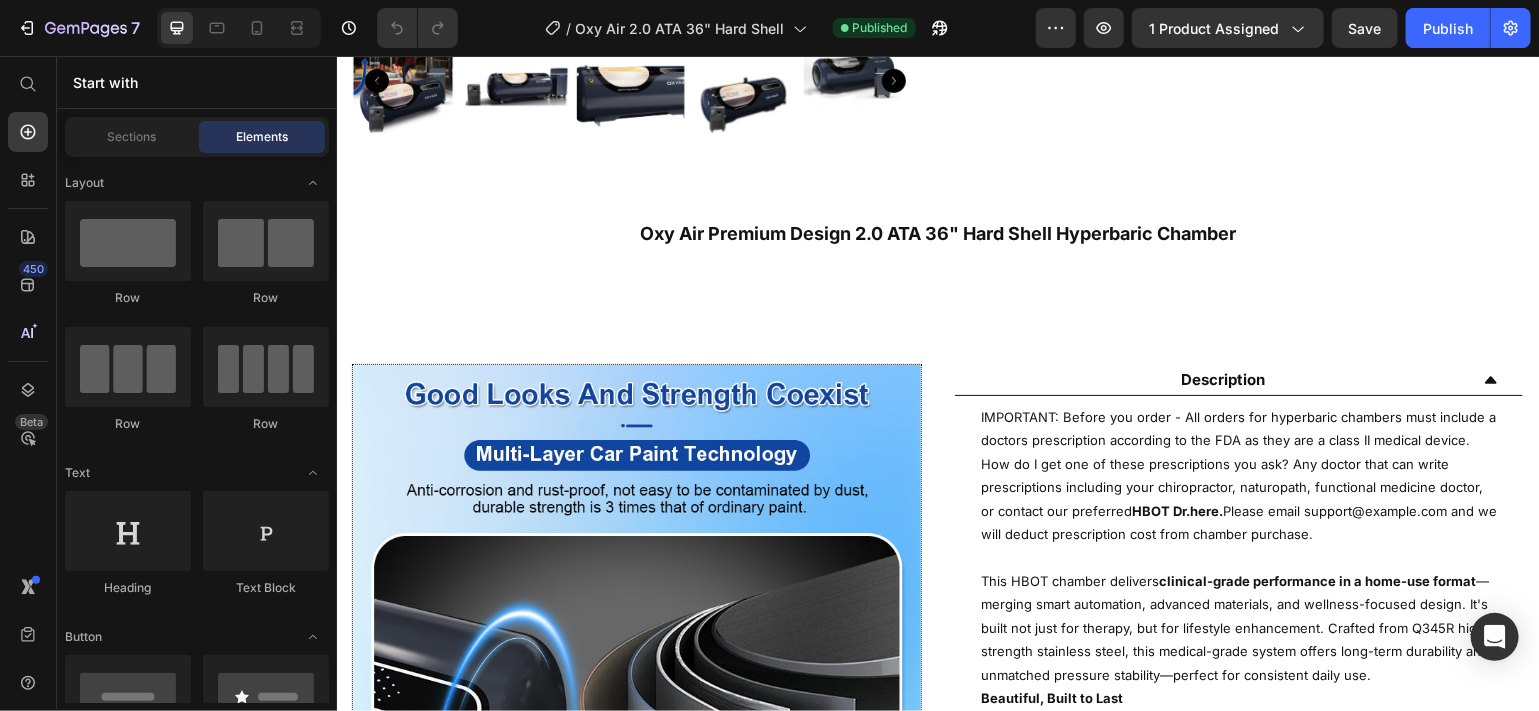 scroll, scrollTop: 573, scrollLeft: 0, axis: vertical 